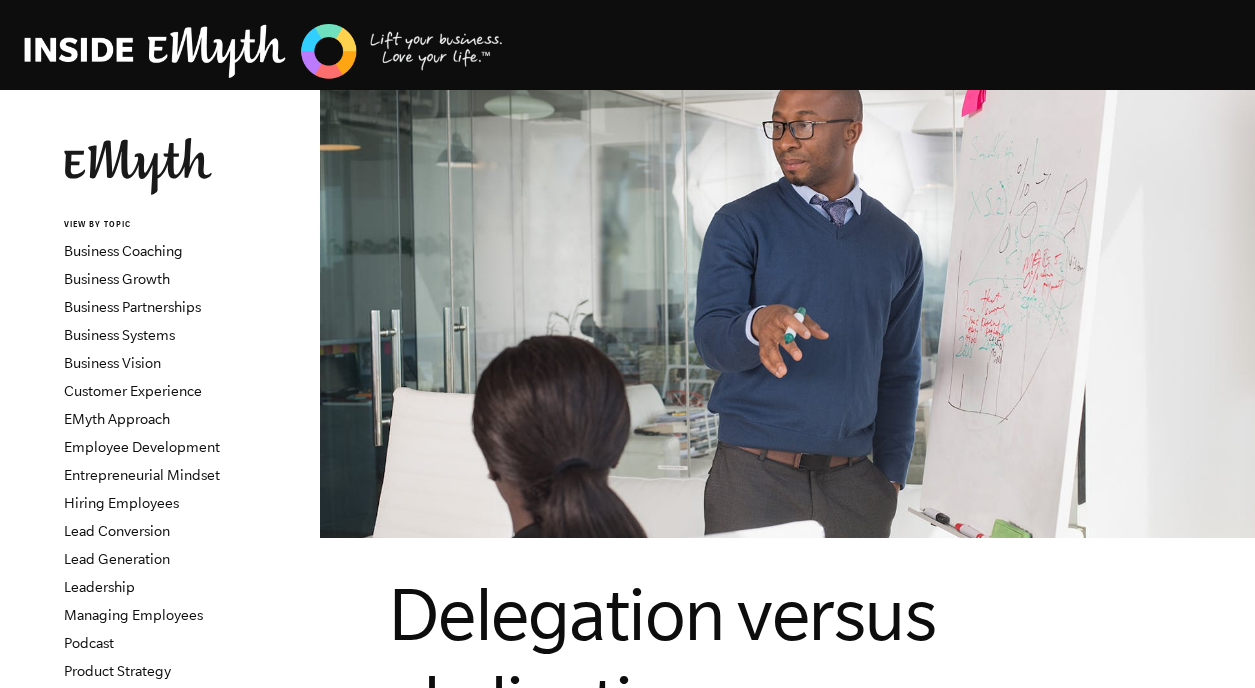 scroll, scrollTop: 0, scrollLeft: 0, axis: both 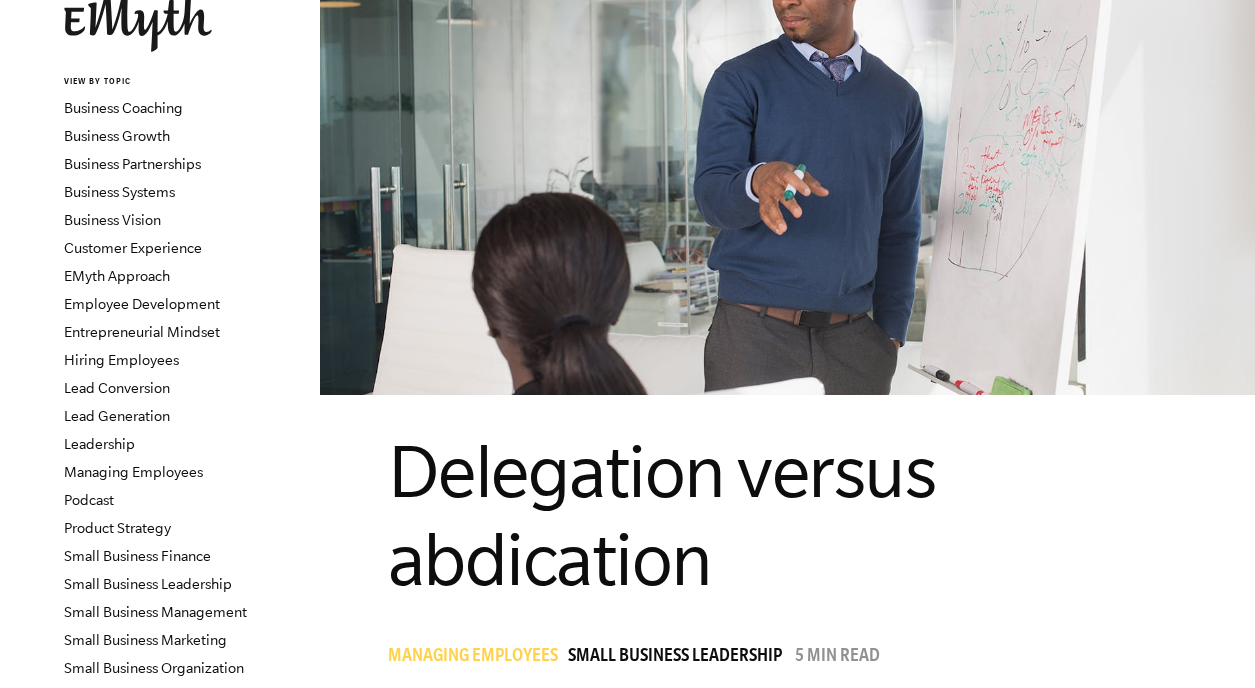 click on "Delegation versus abdication" at bounding box center (662, 515) 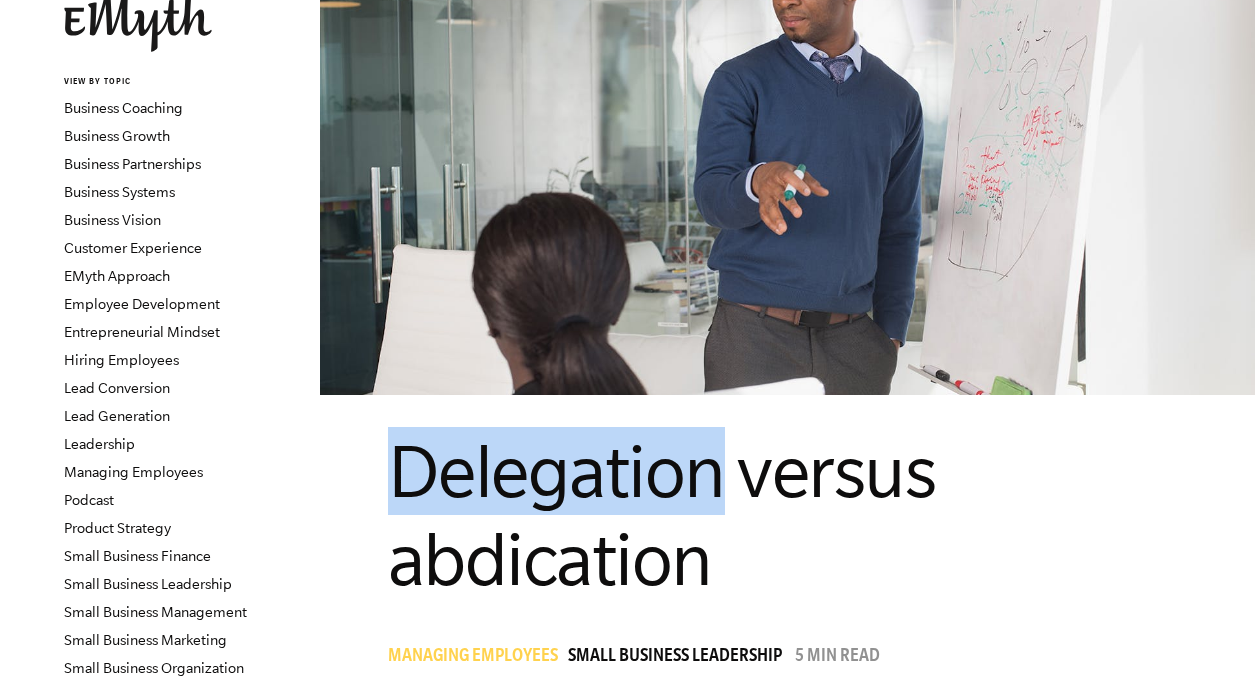 click on "Delegation versus abdication" at bounding box center (662, 515) 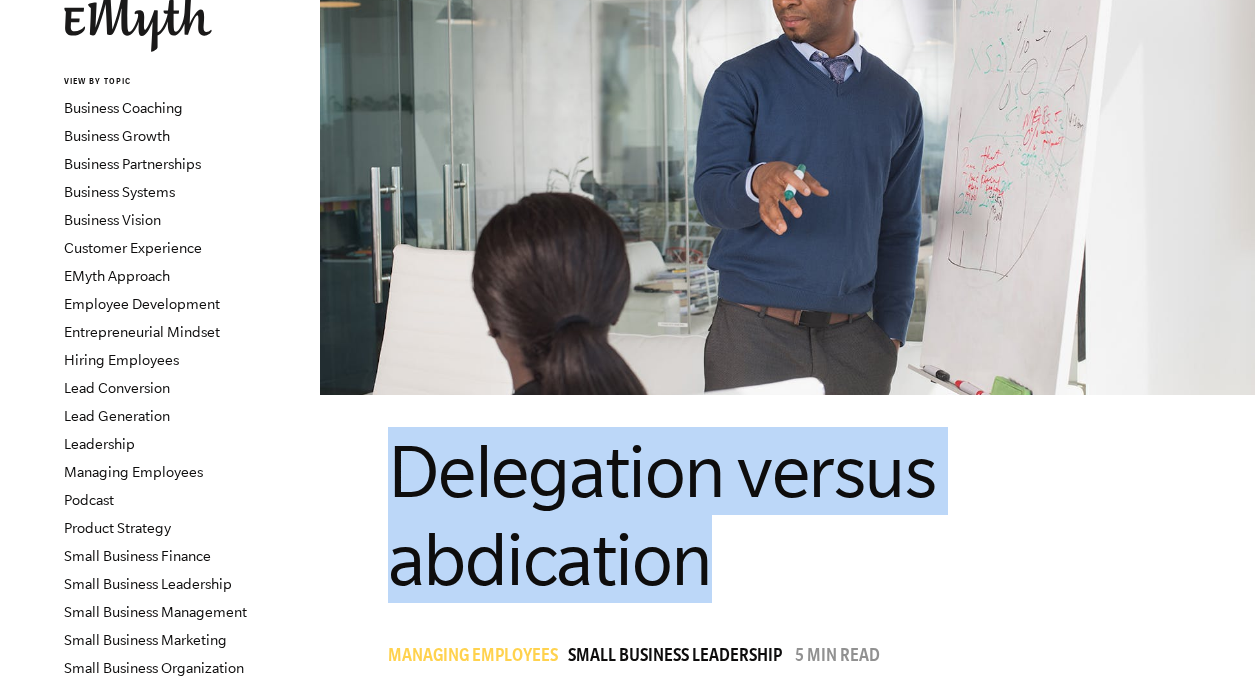 click on "Delegation versus abdication" at bounding box center (662, 515) 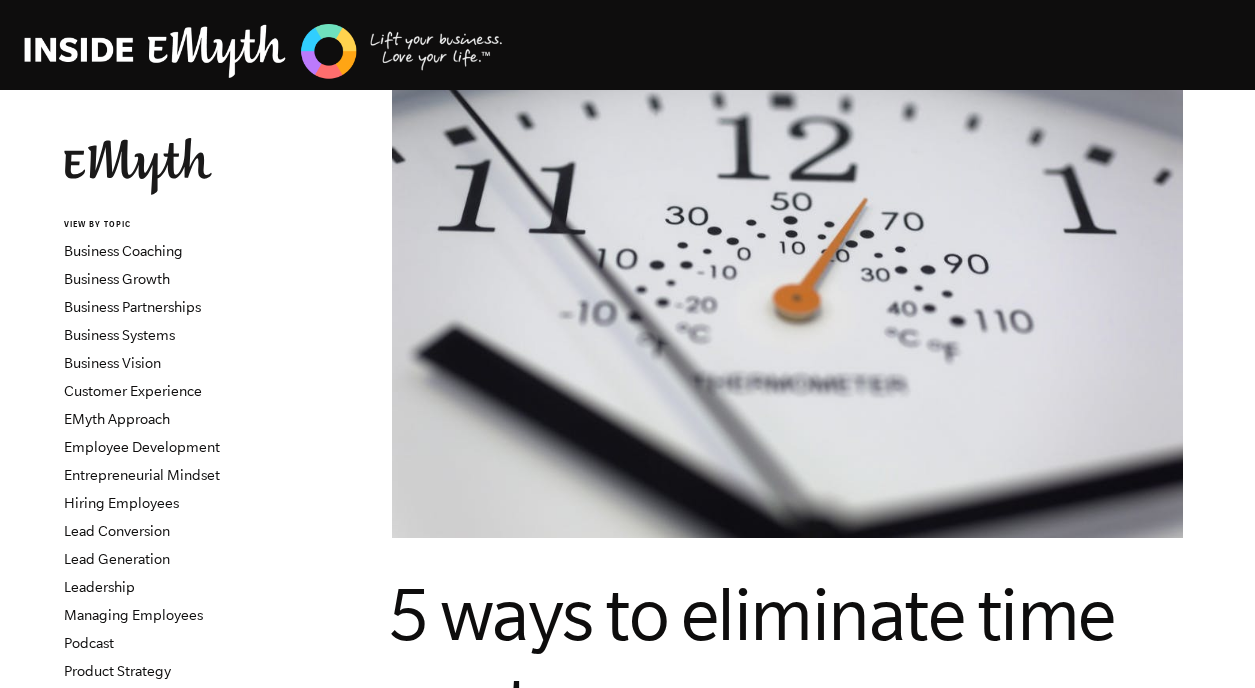 scroll, scrollTop: 0, scrollLeft: 0, axis: both 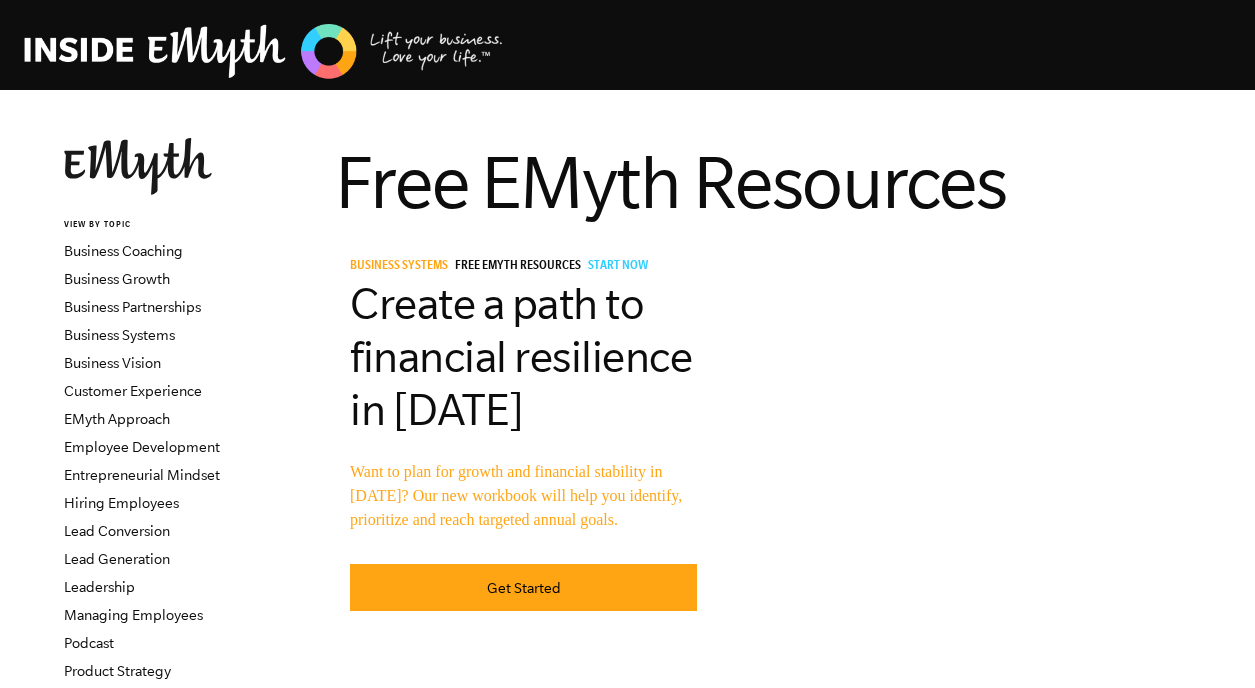 click on "Free EMyth Resources" at bounding box center (787, 182) 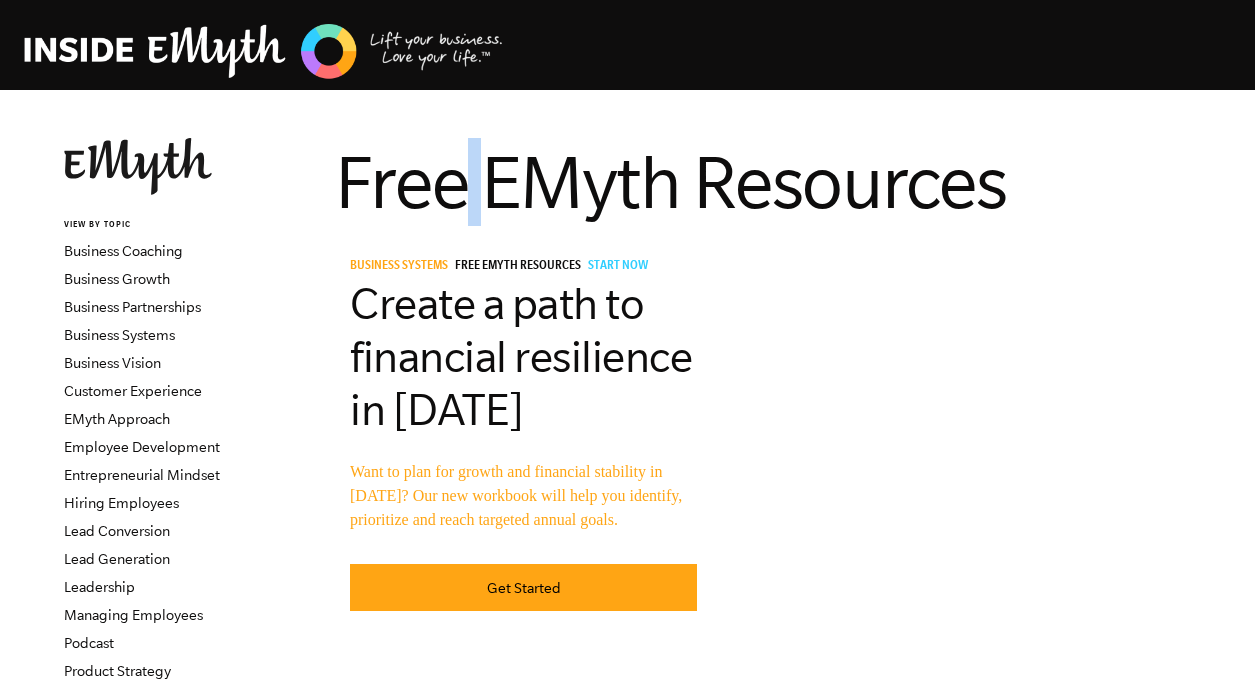 click on "Free EMyth Resources" at bounding box center [787, 182] 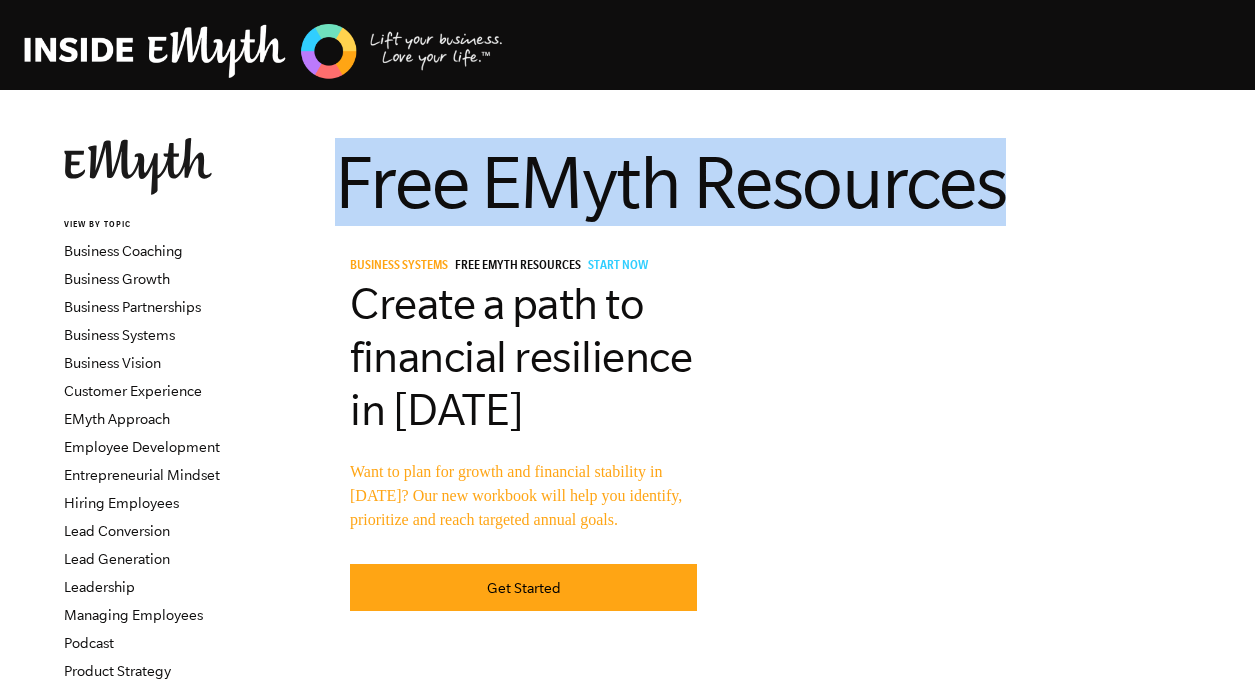 click on "Free EMyth Resources" at bounding box center [787, 182] 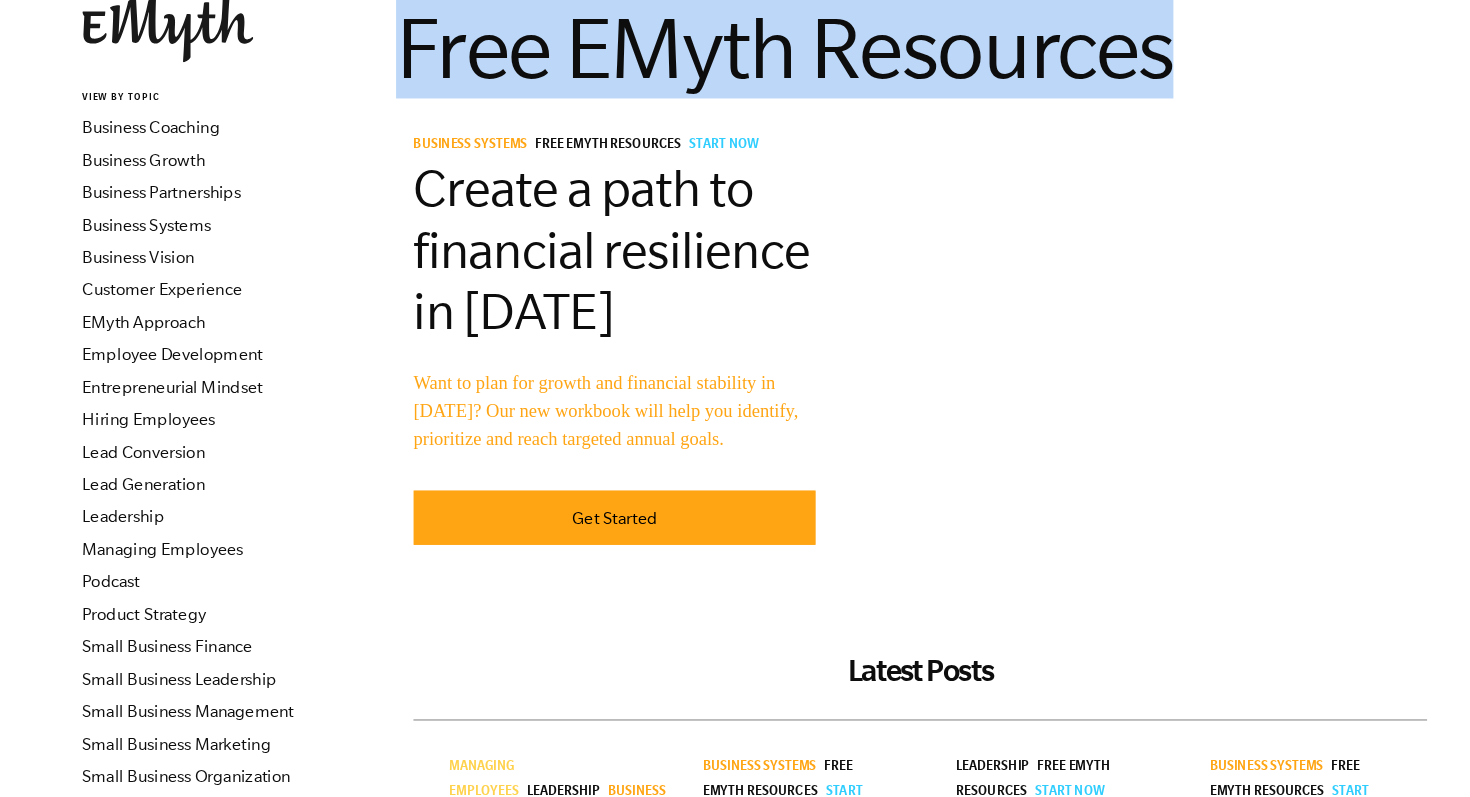 scroll, scrollTop: 0, scrollLeft: 0, axis: both 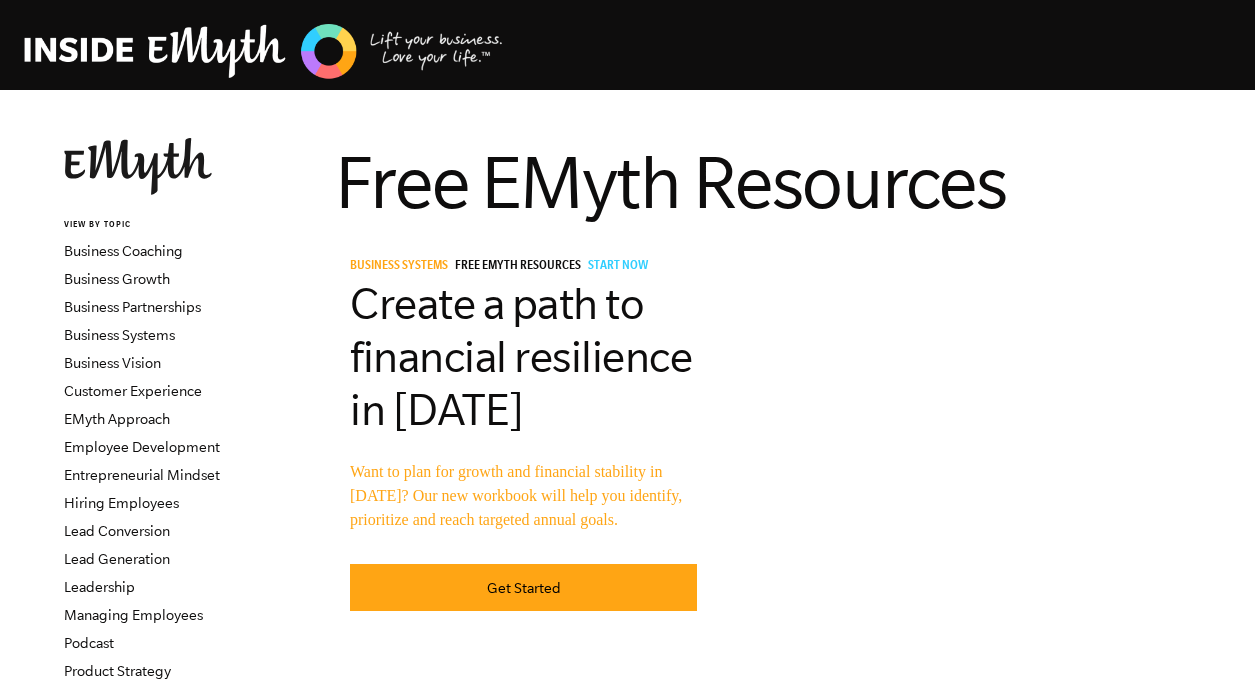 click on "Business Systems Free EMyth Resources Start Now
Create a path to financial resilience in 2023
Want to plan for growth and financial stability in 2023? Our new workbook will help you identify, prioritize and reach targeted annual goals.
Get Started" at bounding box center (787, 434) 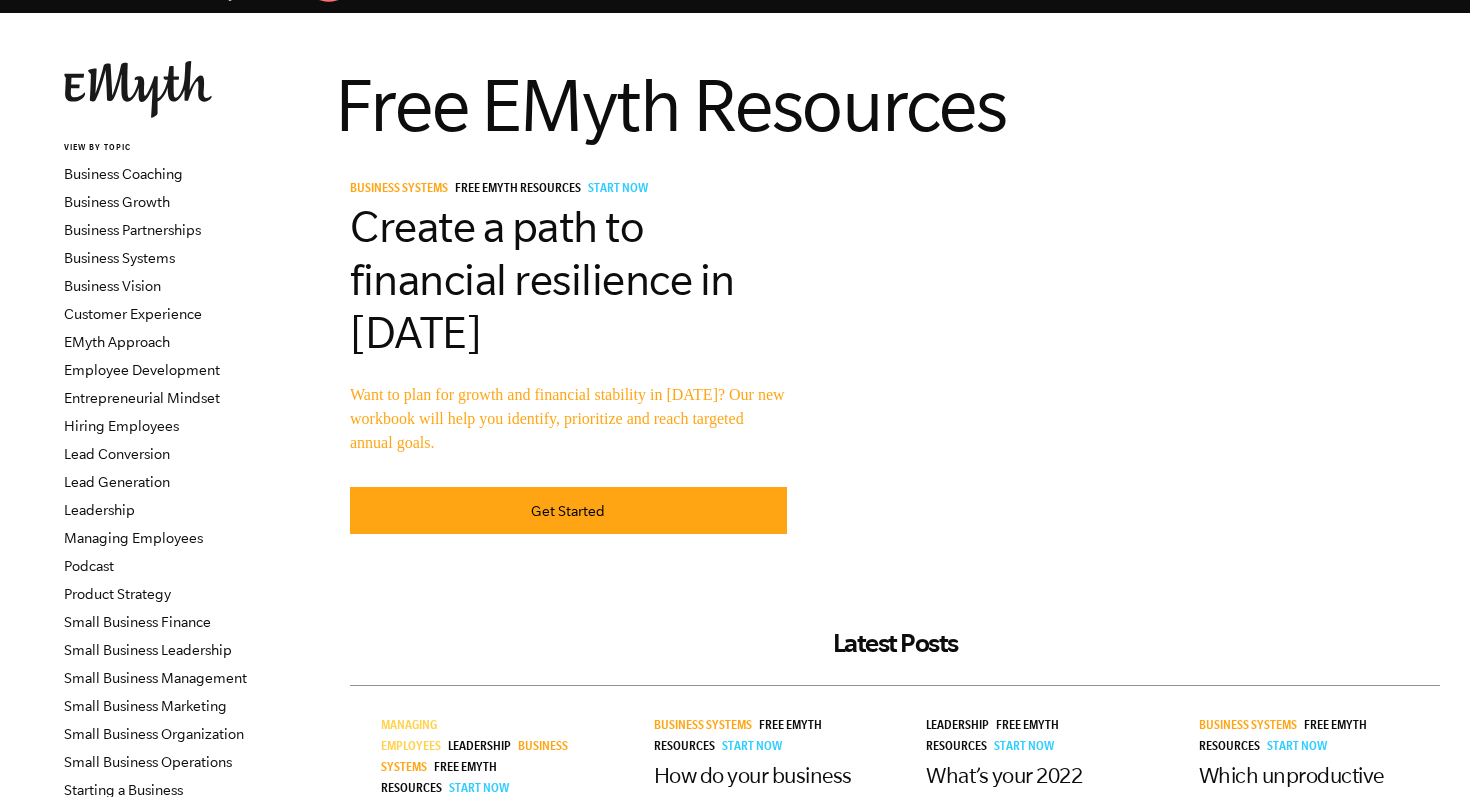 scroll, scrollTop: 49, scrollLeft: 0, axis: vertical 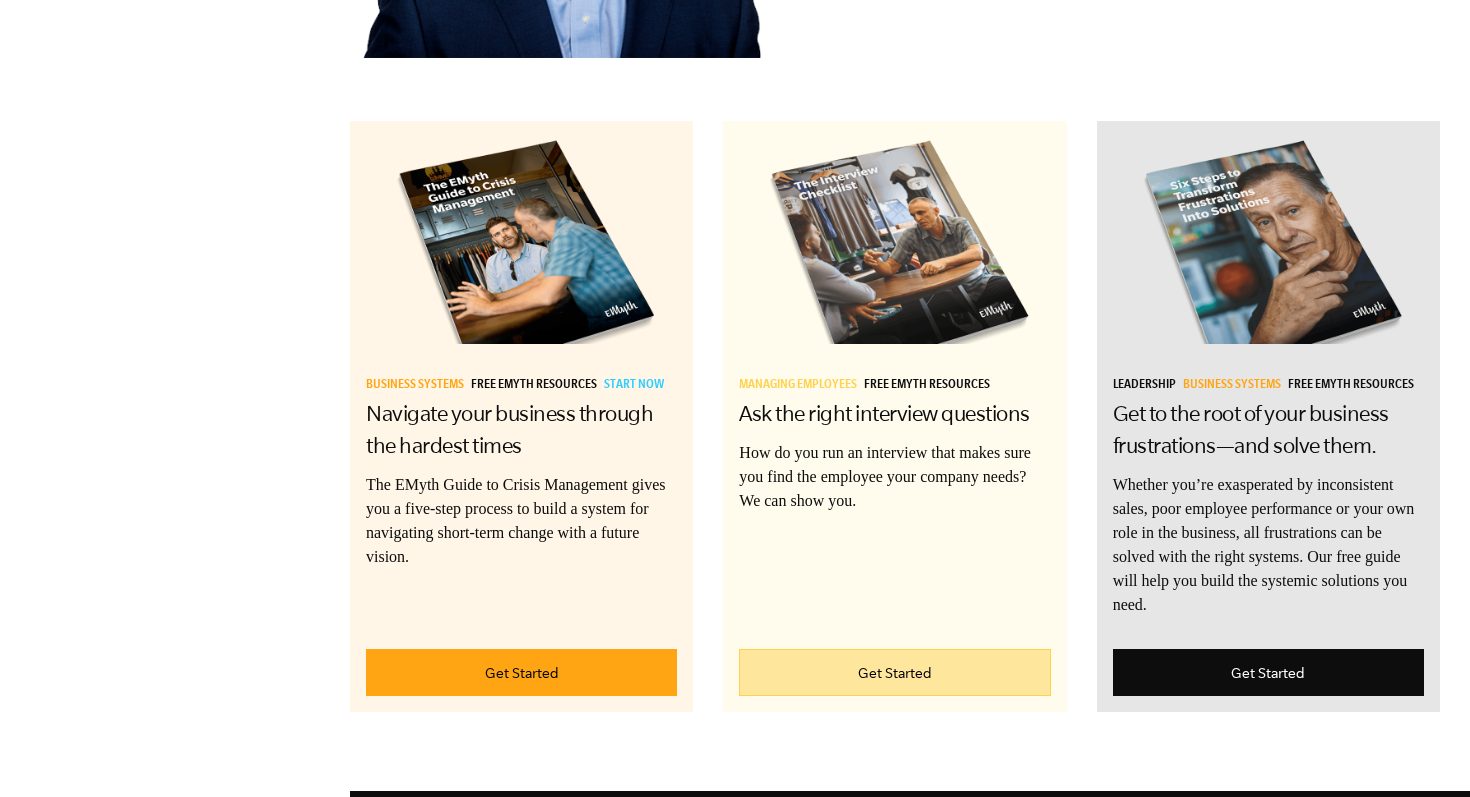 click on "Get Started" at bounding box center [894, 672] 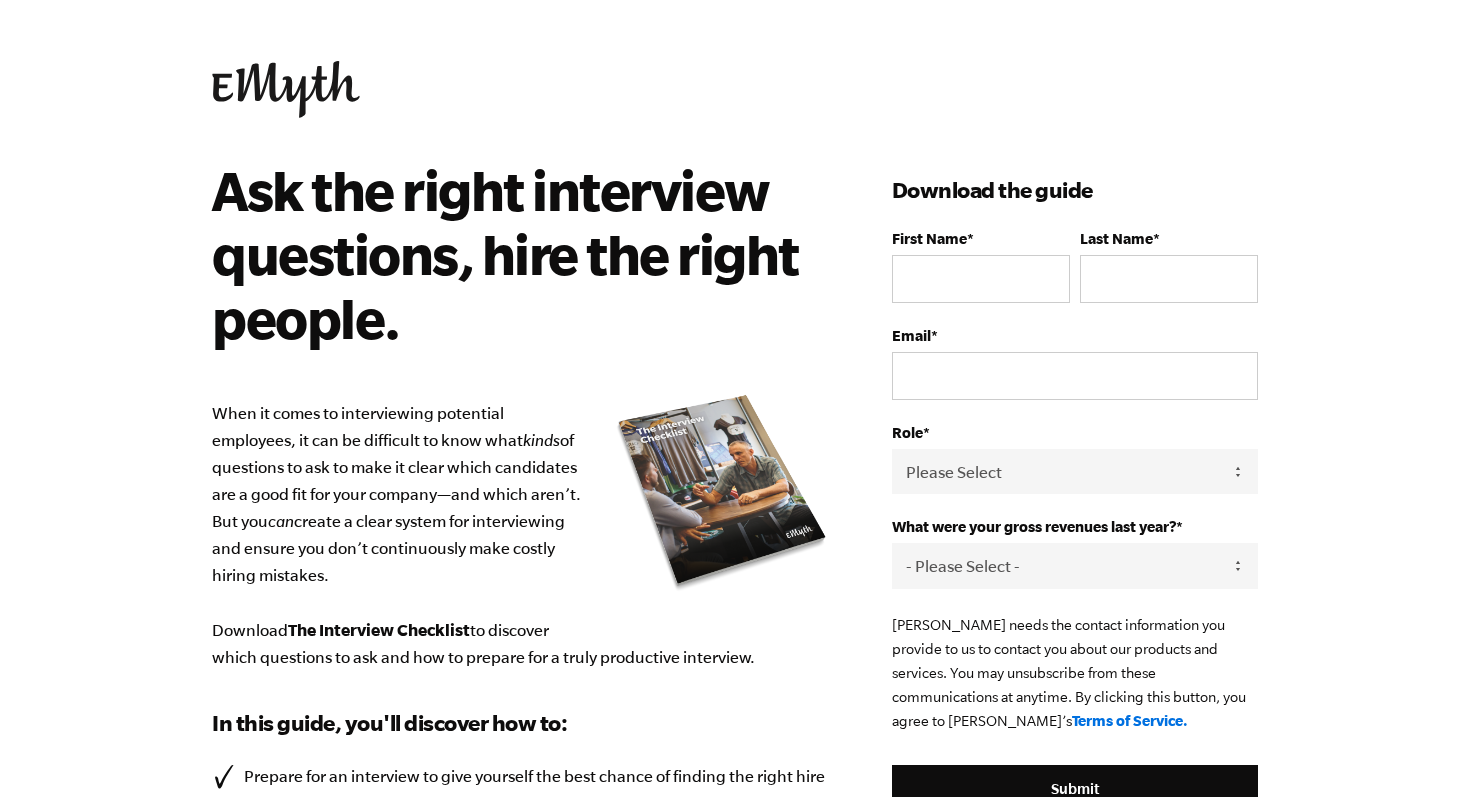 scroll, scrollTop: 0, scrollLeft: 0, axis: both 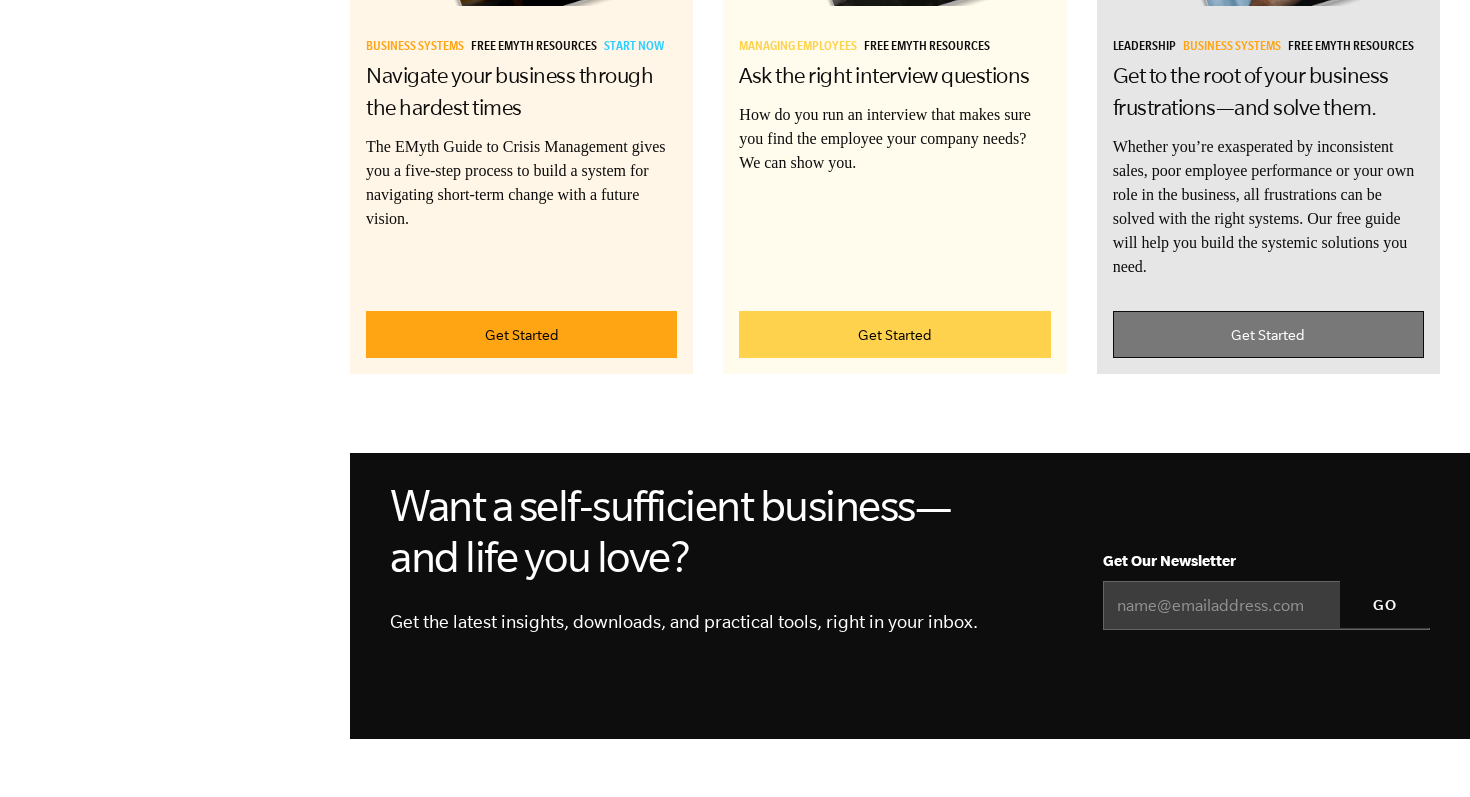 click on "Get Started" at bounding box center [1268, 334] 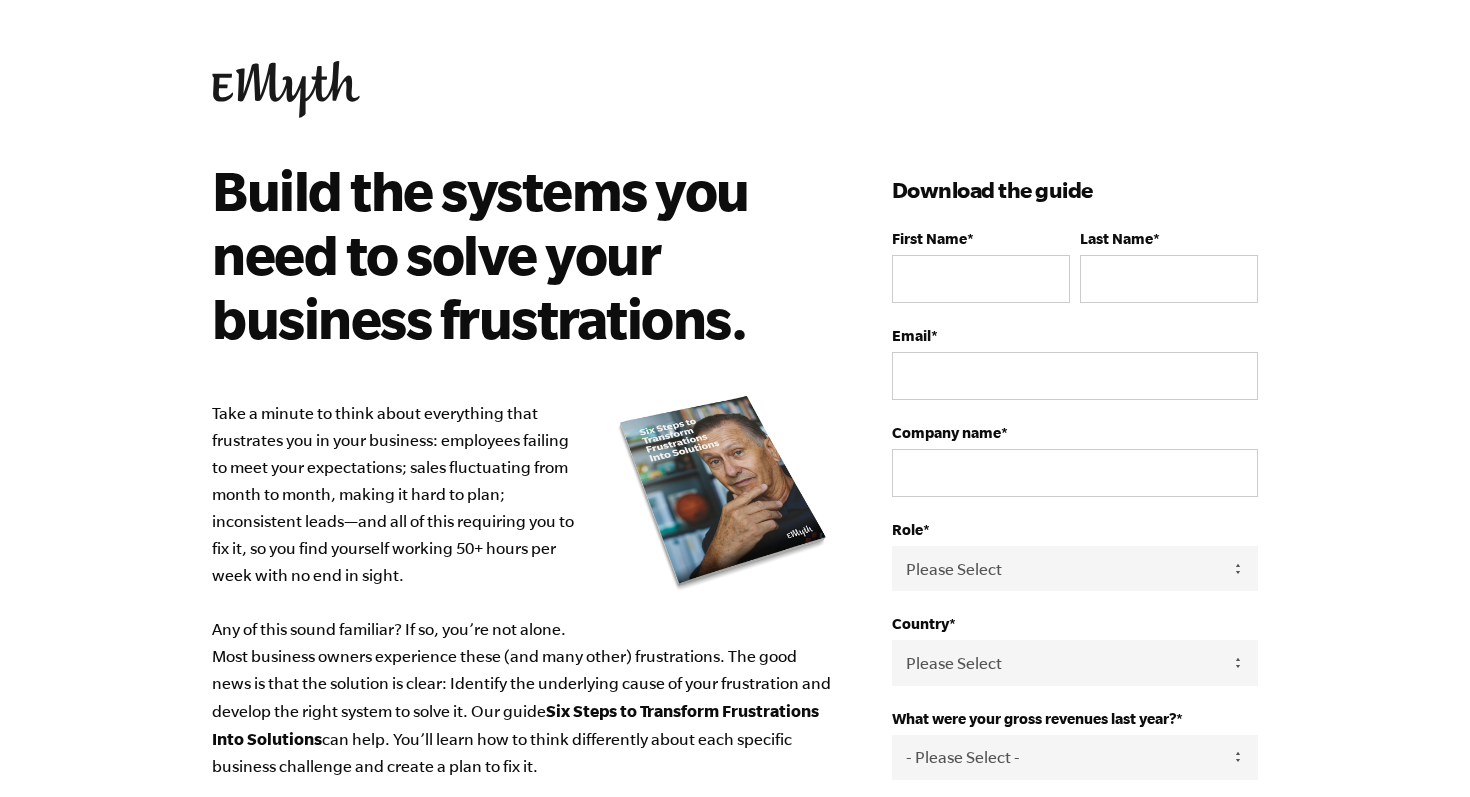scroll, scrollTop: 0, scrollLeft: 0, axis: both 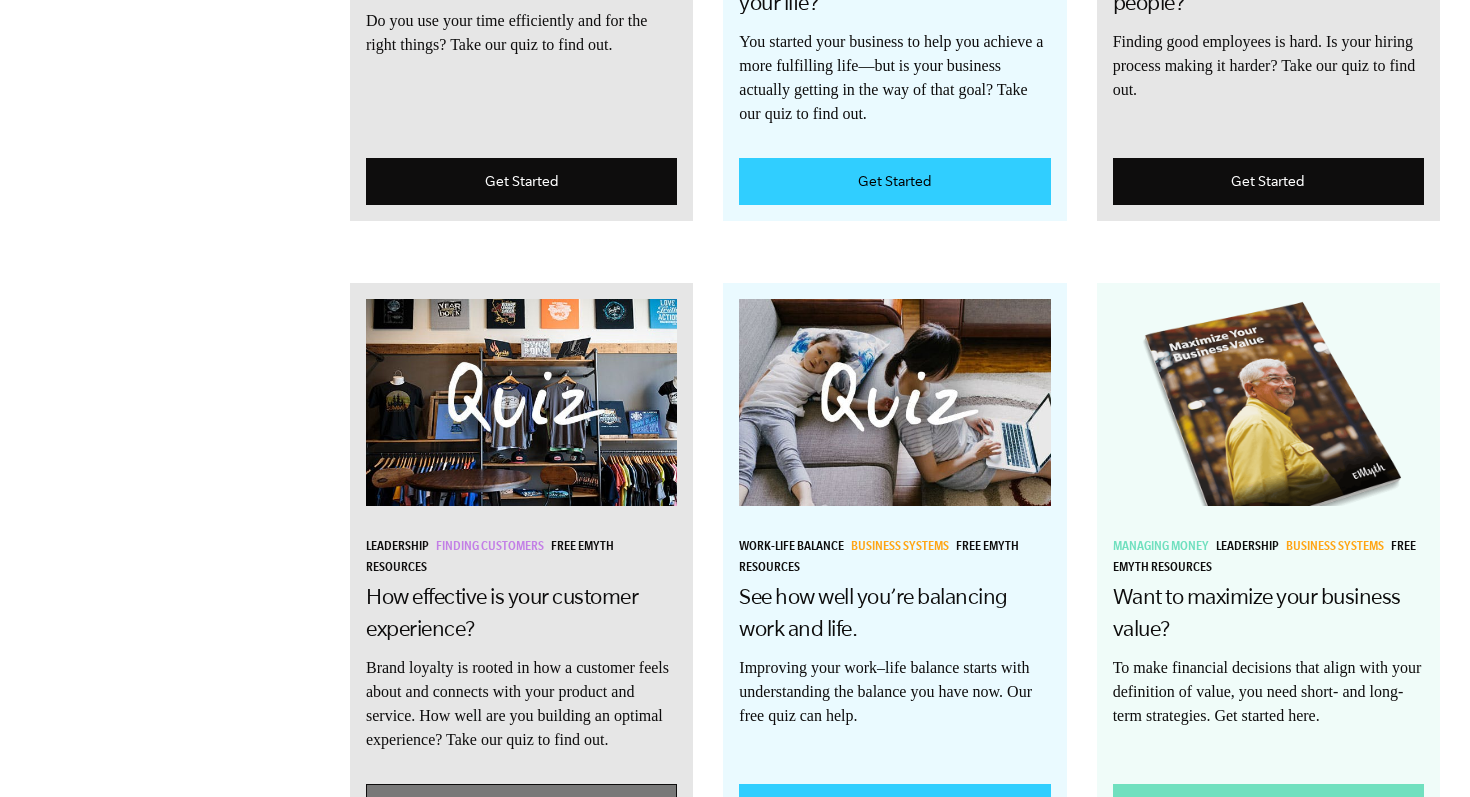 click on "Get Started" at bounding box center (521, 807) 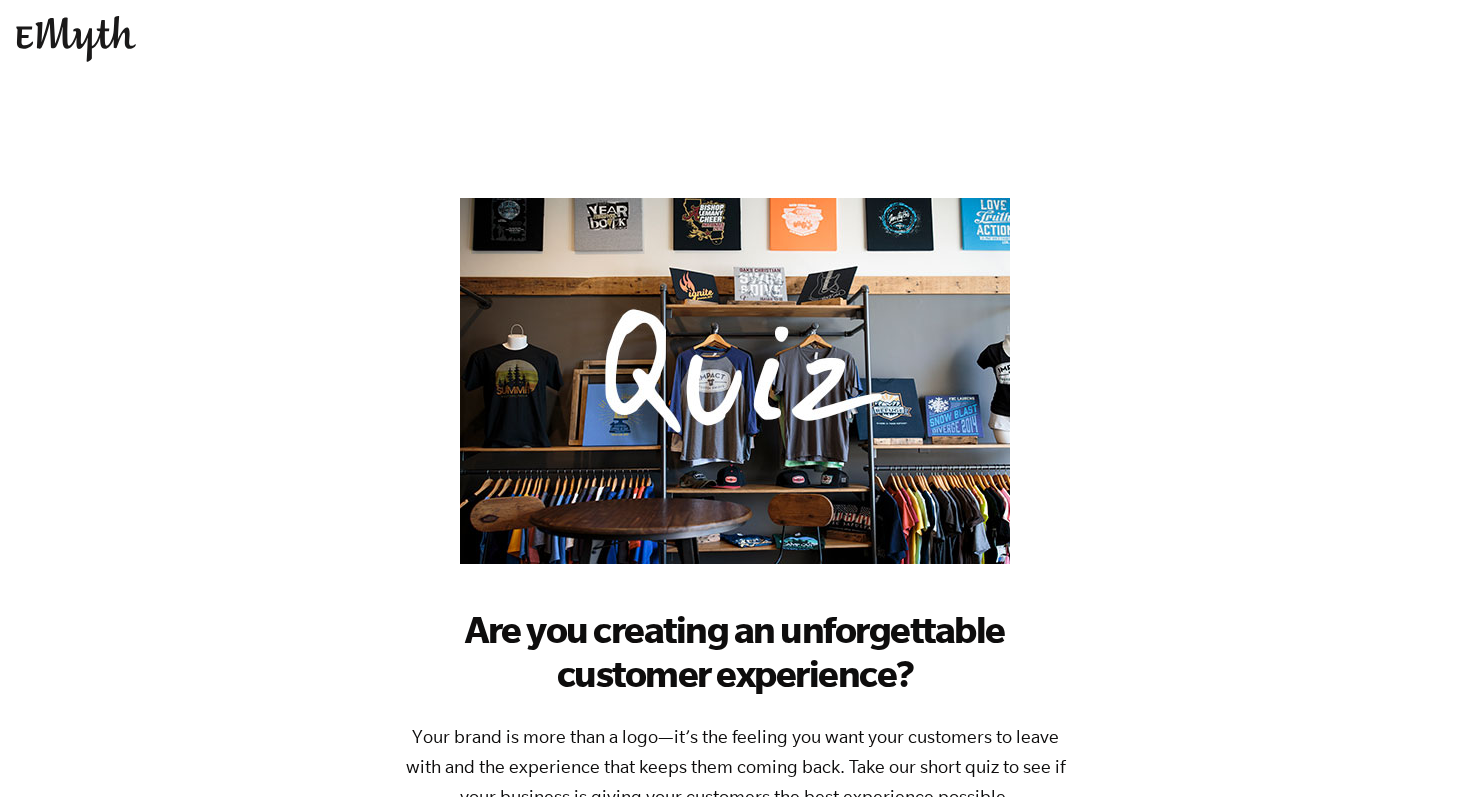 scroll, scrollTop: 0, scrollLeft: 0, axis: both 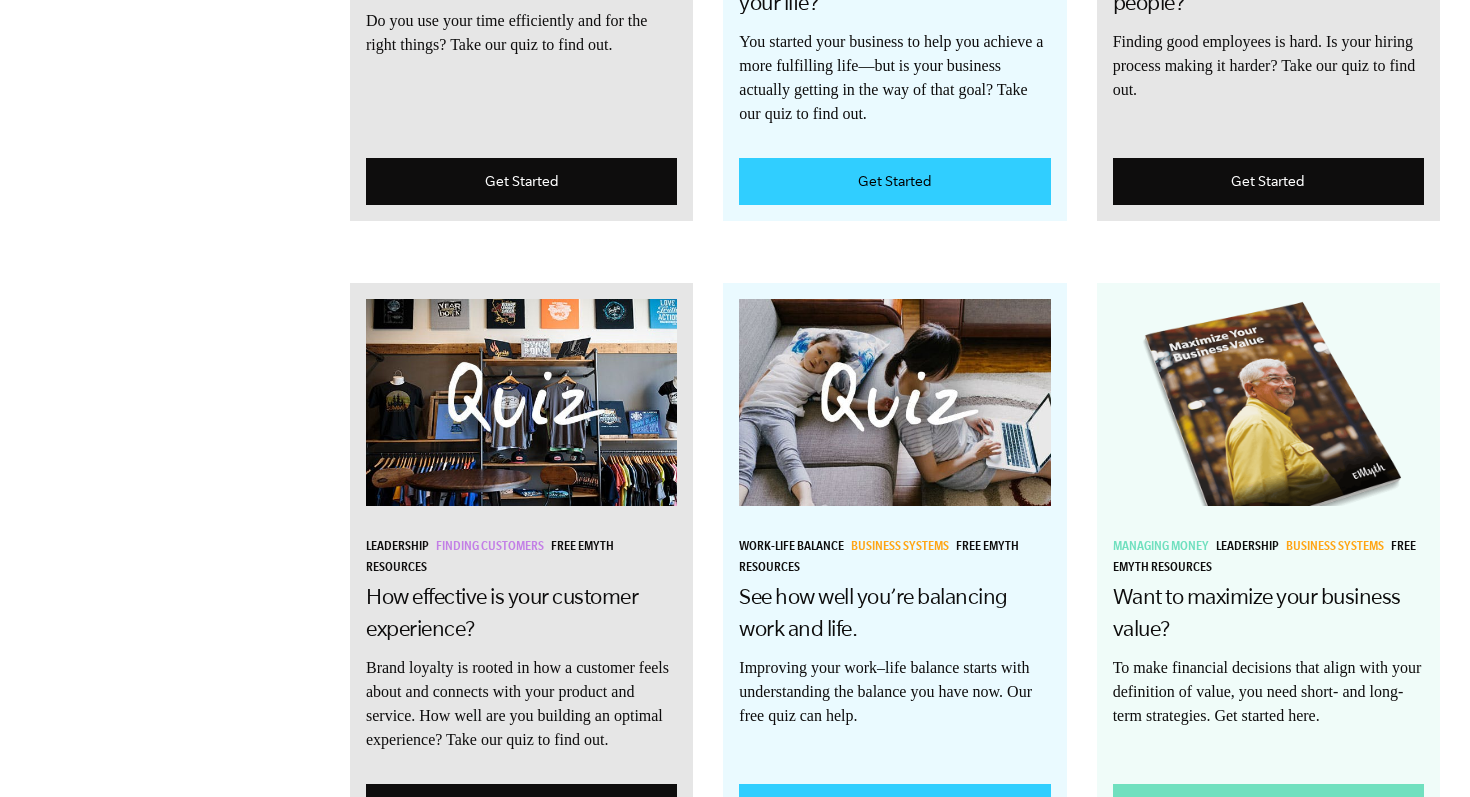 click on "Work-Life Balance Business Systems Free EMyth Resources
See how well you’re balancing work and life.
Improving your work–life balance starts with understanding the balance you have now. Our free quiz can help.
Get Started" at bounding box center [894, 565] 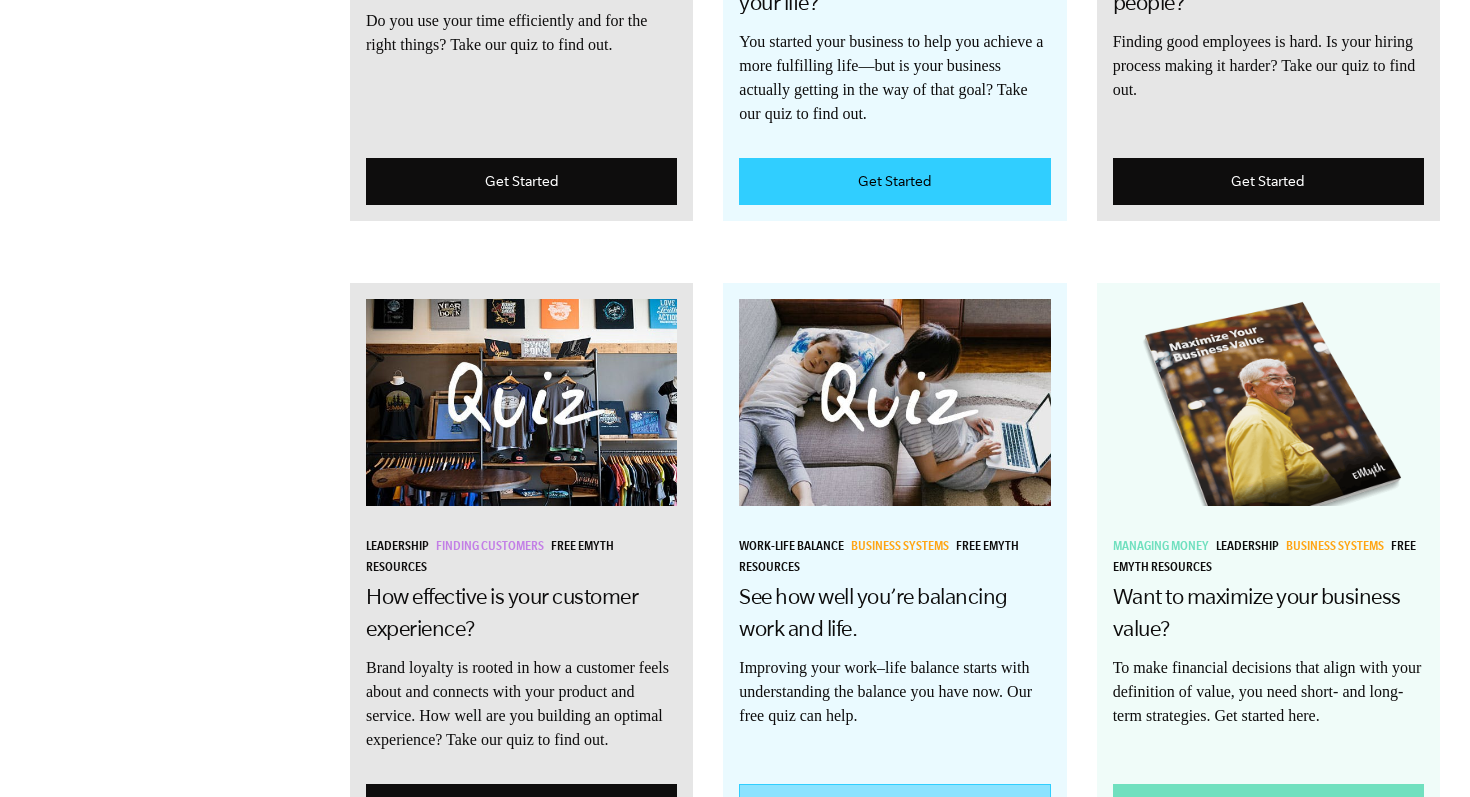 click on "Get Started" at bounding box center [894, 807] 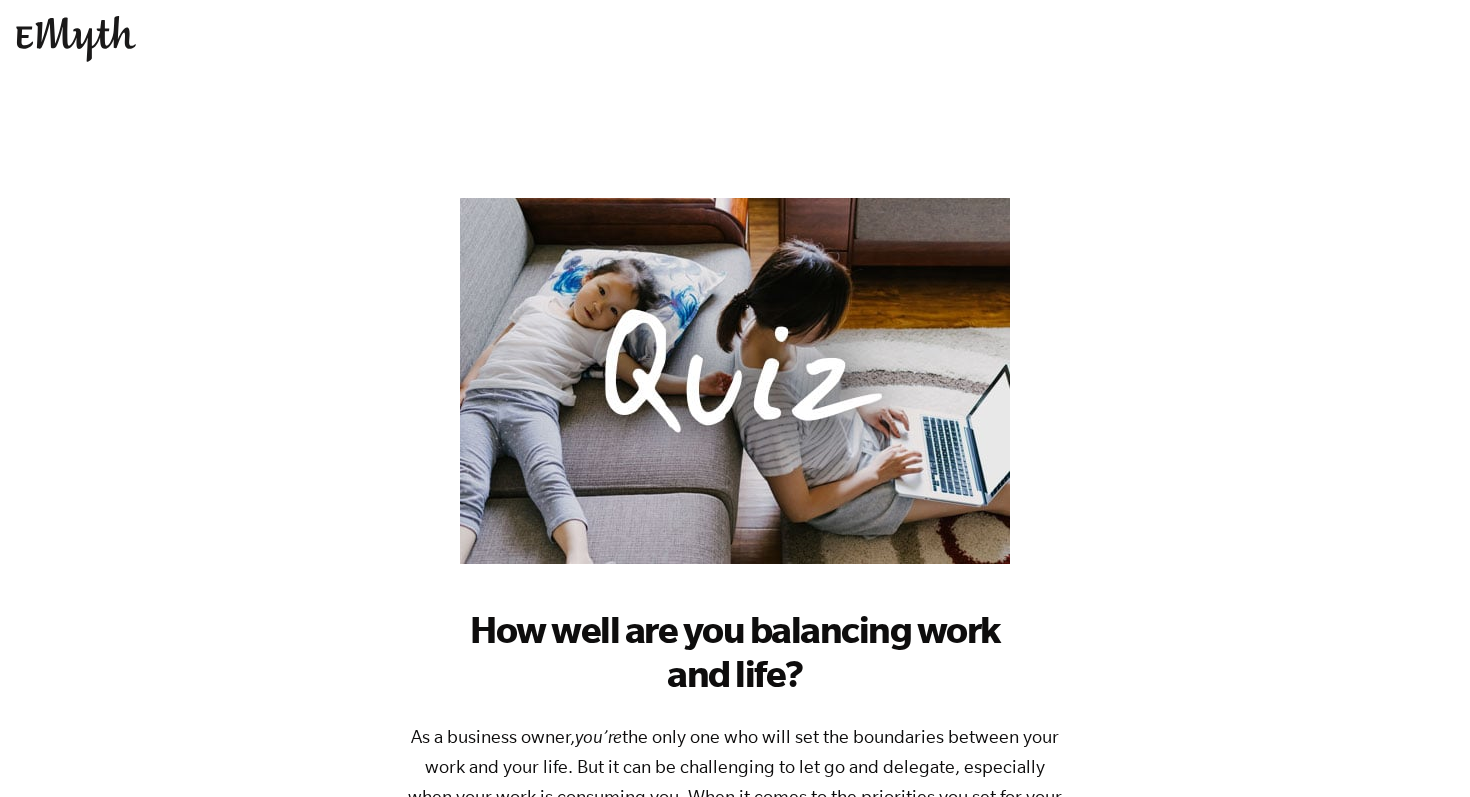 scroll, scrollTop: 0, scrollLeft: 0, axis: both 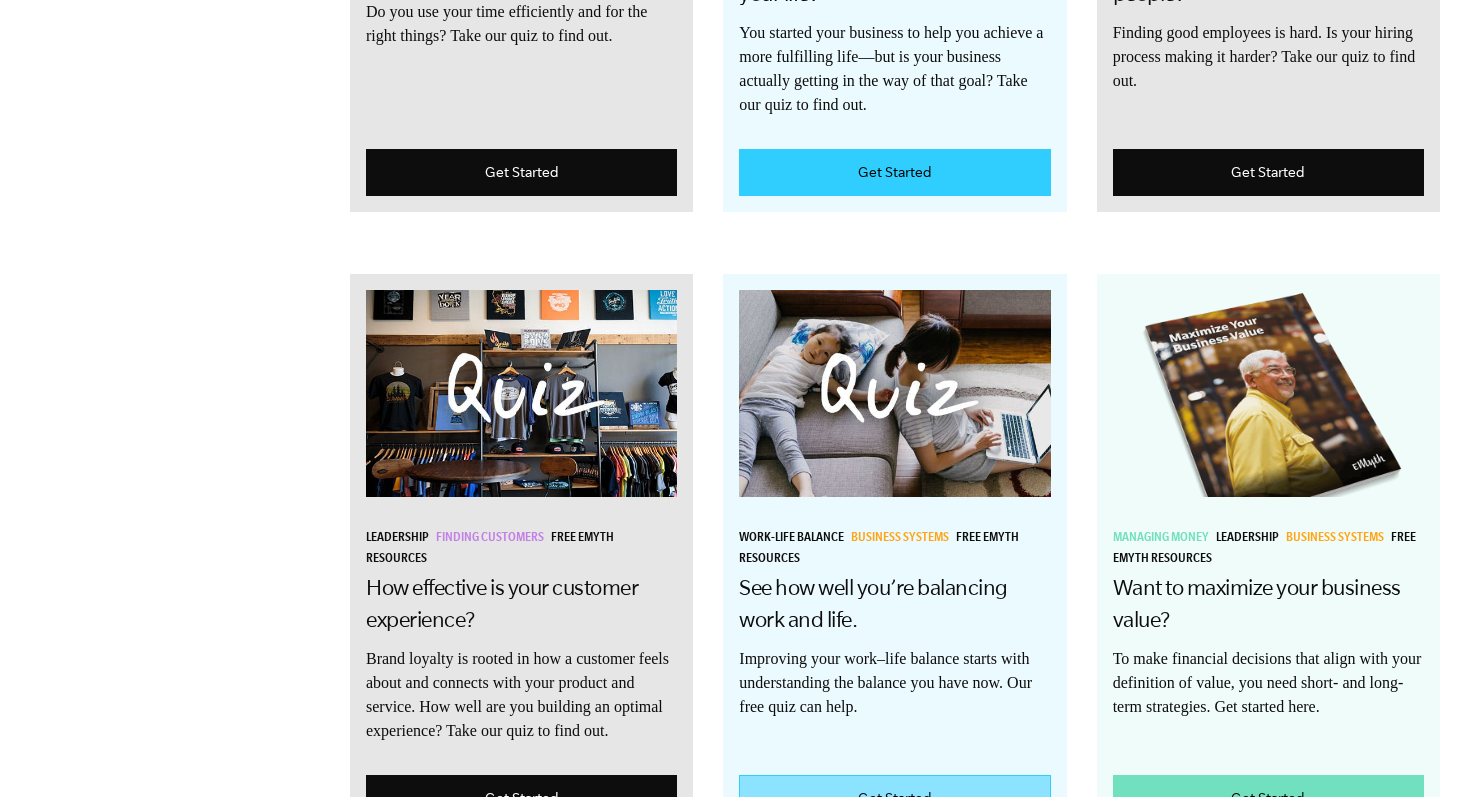 click on "Get Started" at bounding box center [894, 798] 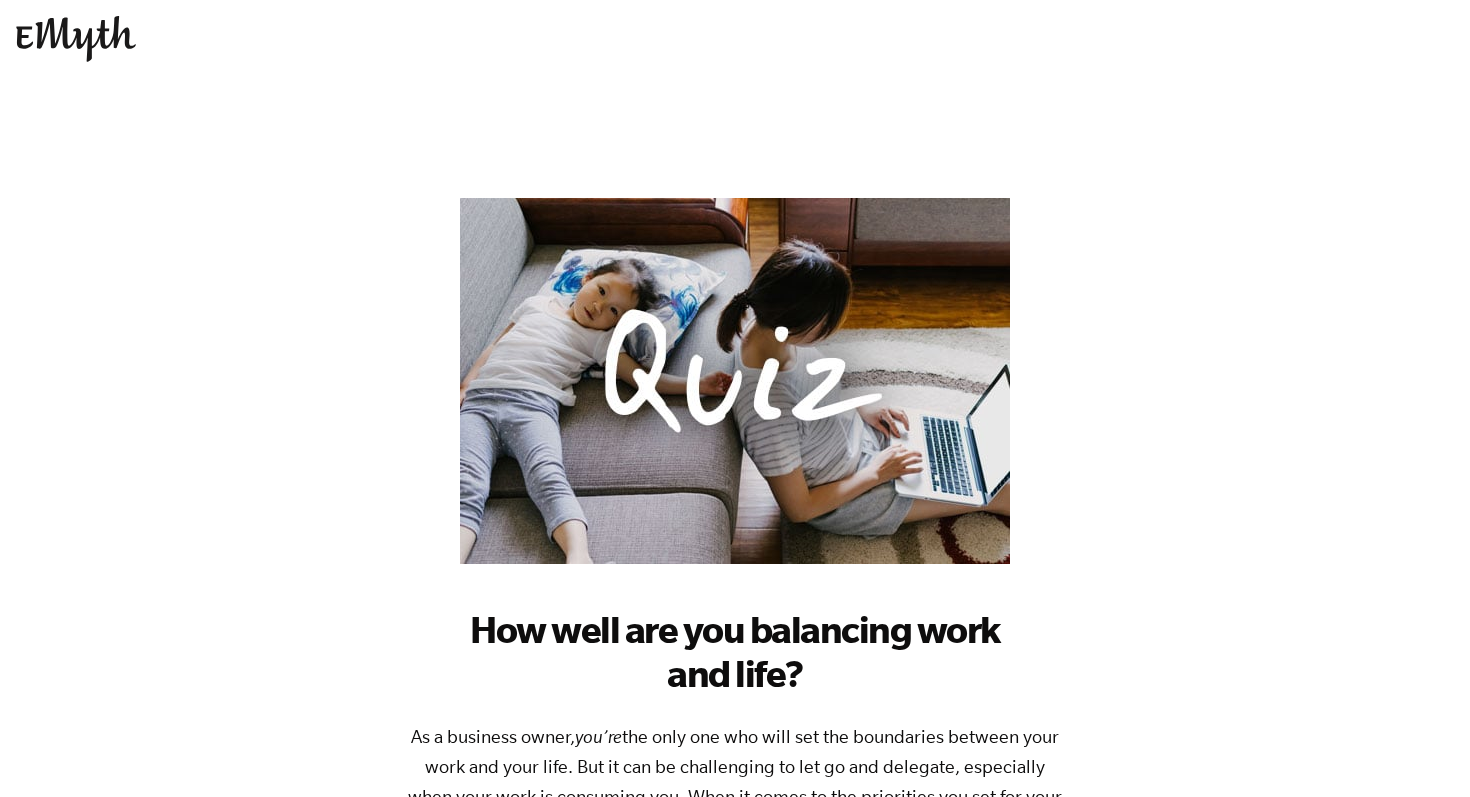 scroll, scrollTop: 0, scrollLeft: 0, axis: both 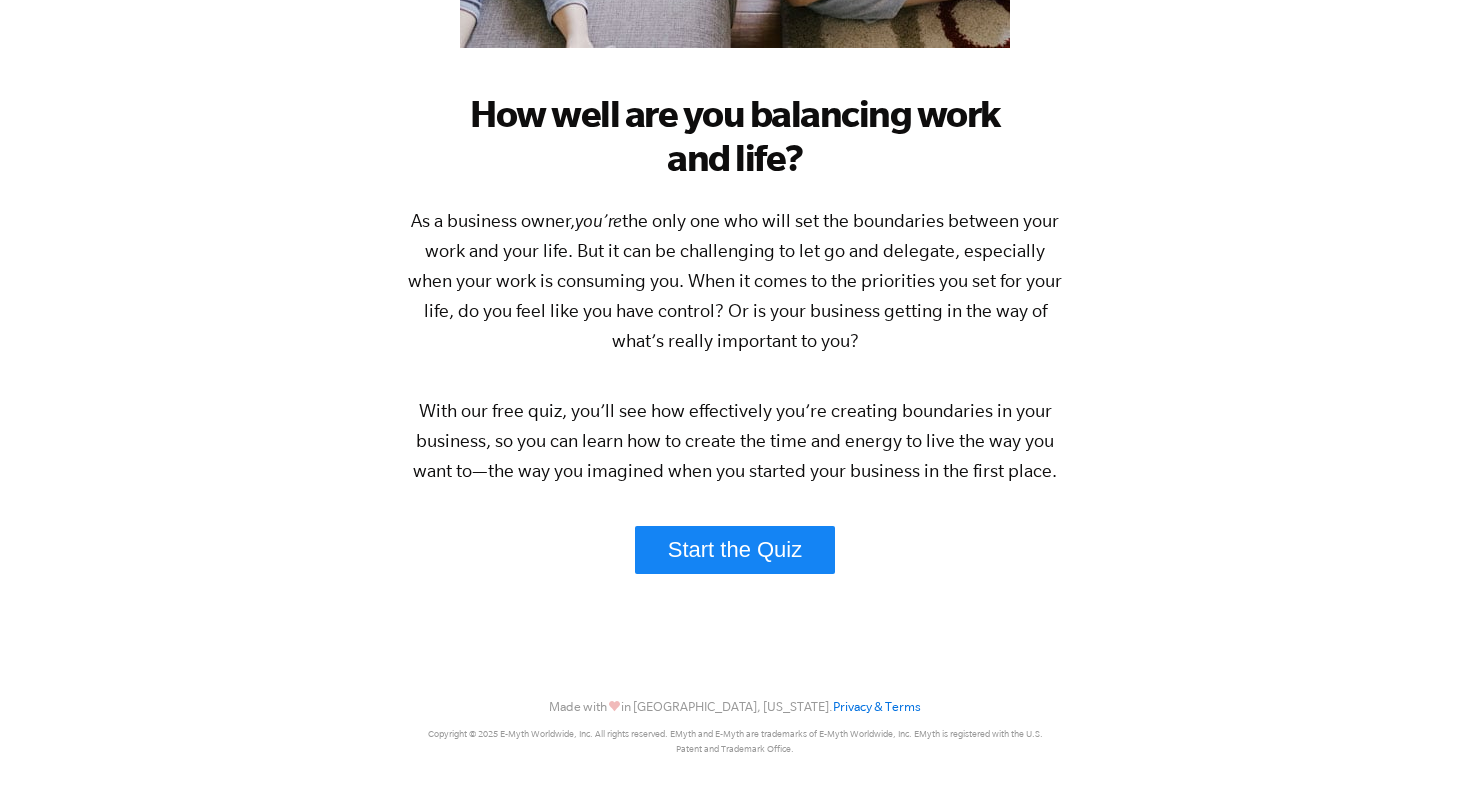 click on "Start the Quiz" at bounding box center [735, 550] 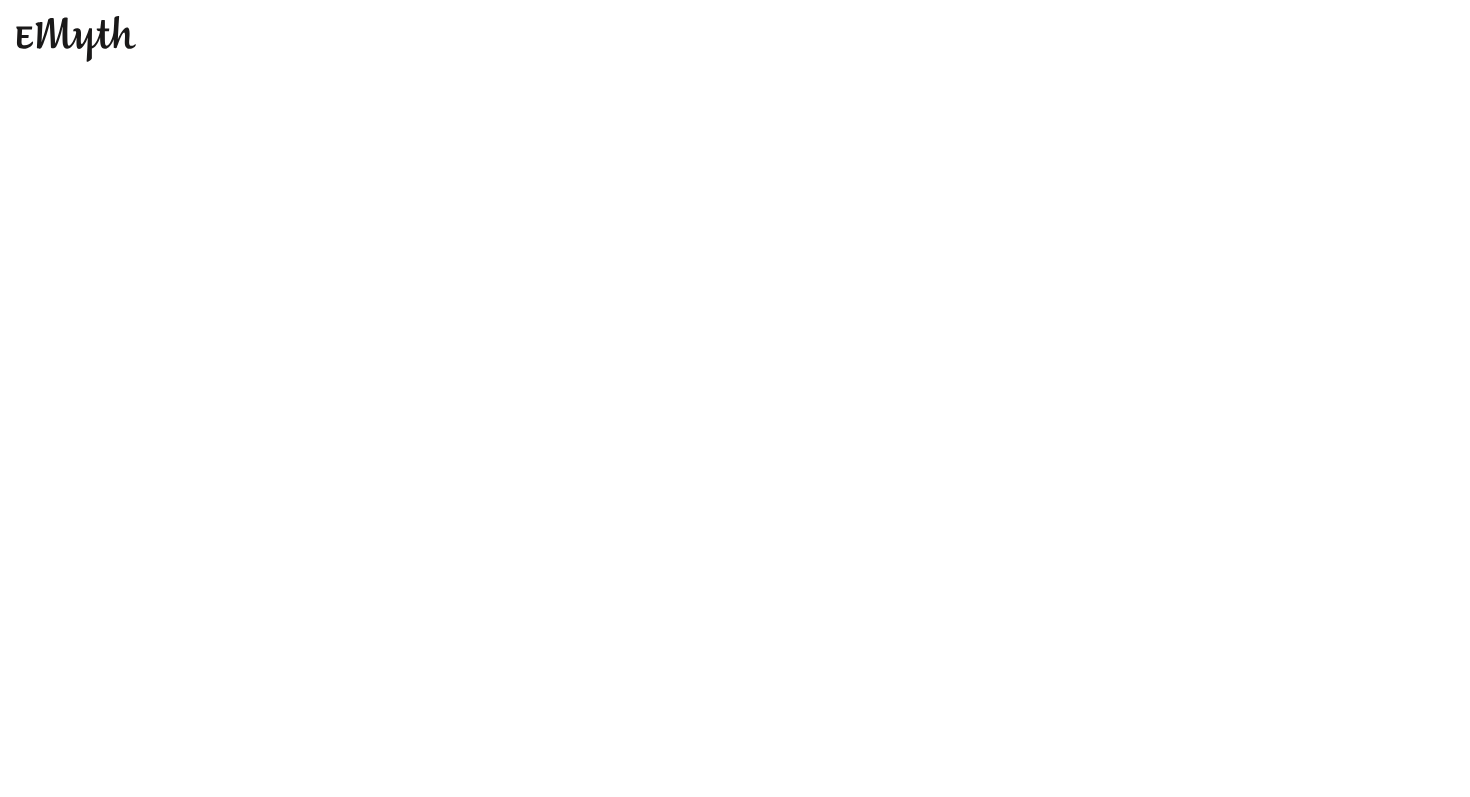 scroll, scrollTop: 0, scrollLeft: 0, axis: both 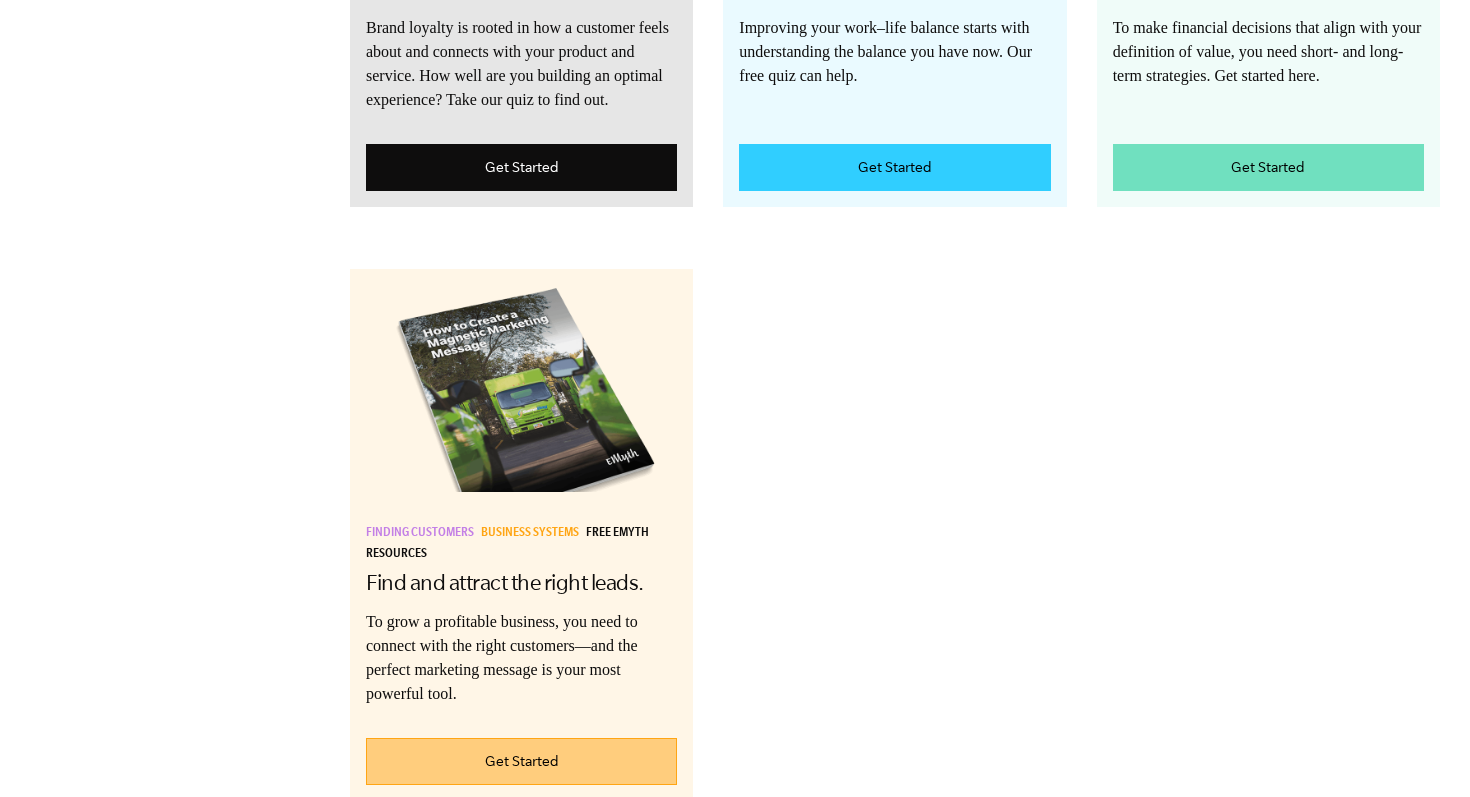 click on "Get Started" at bounding box center [521, 761] 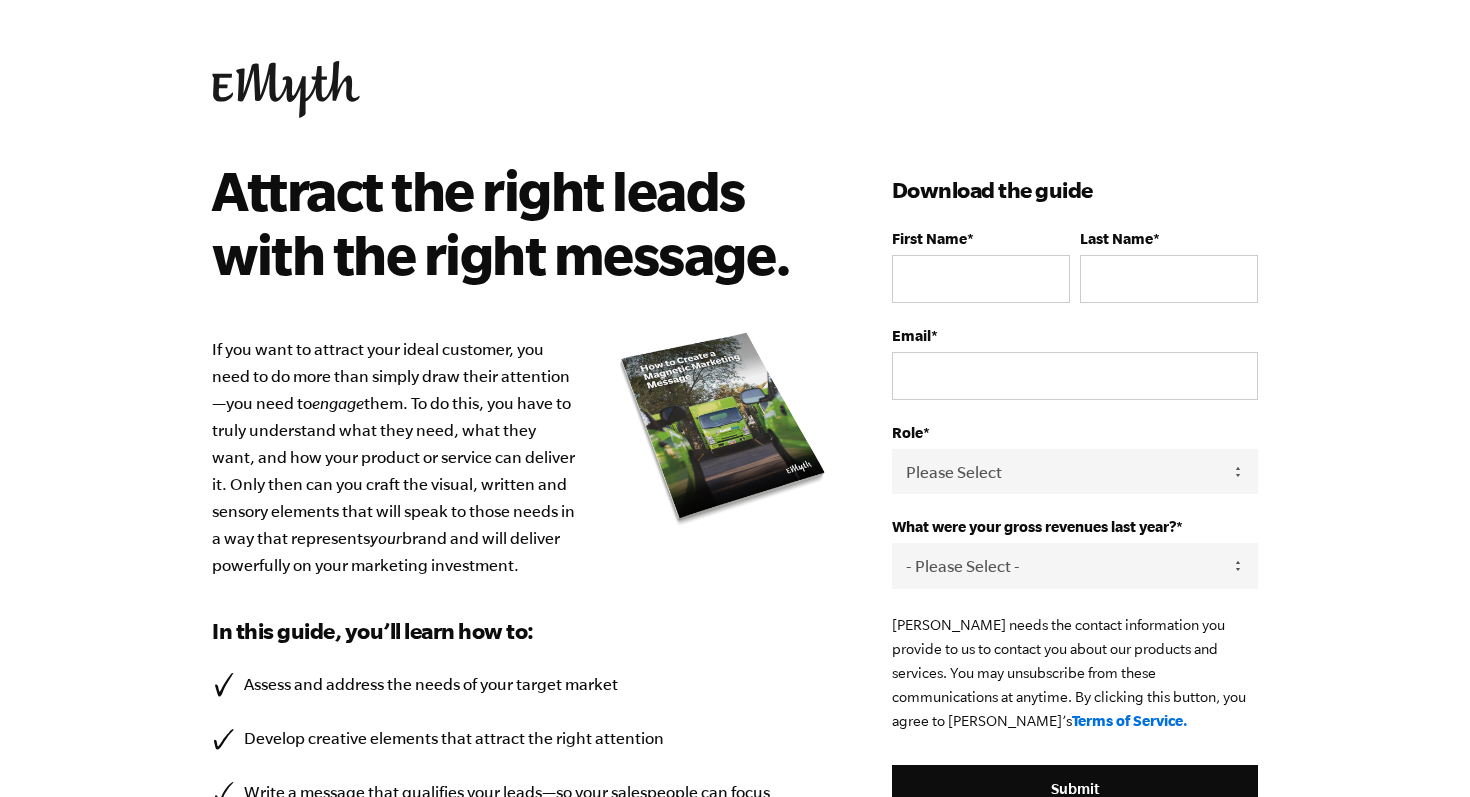 scroll, scrollTop: 0, scrollLeft: 0, axis: both 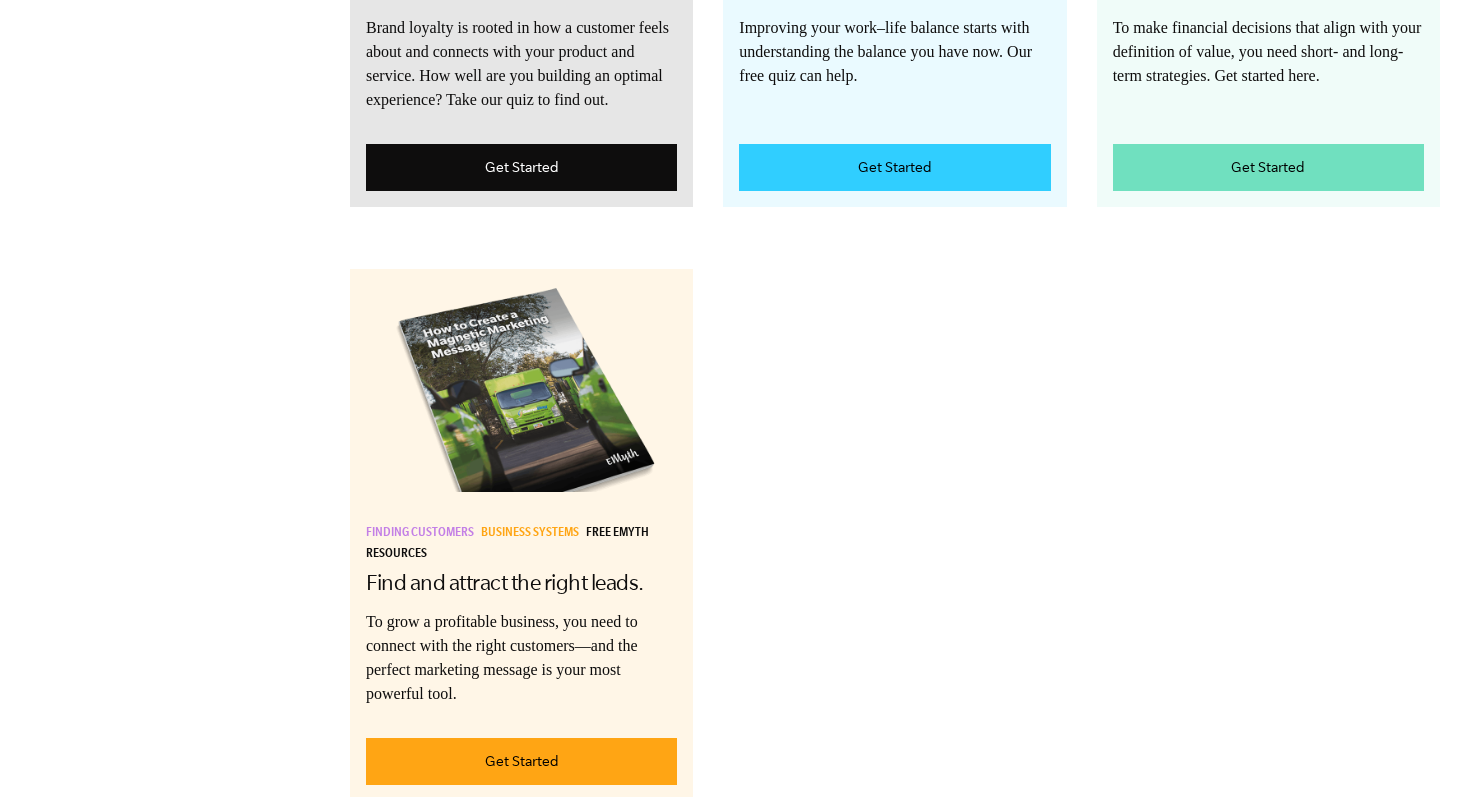 click on "Leadership Free EMyth Resources Start Now
Are you mastering time management?
Do you use your time efficiently and for the right things? Take our quiz to find out.
Get Started
Leadership Work-Life Balance Business Systems Free EMyth Resources
Does your business leave room for your life?
Get Started
Leadership" at bounding box center (895, -75) 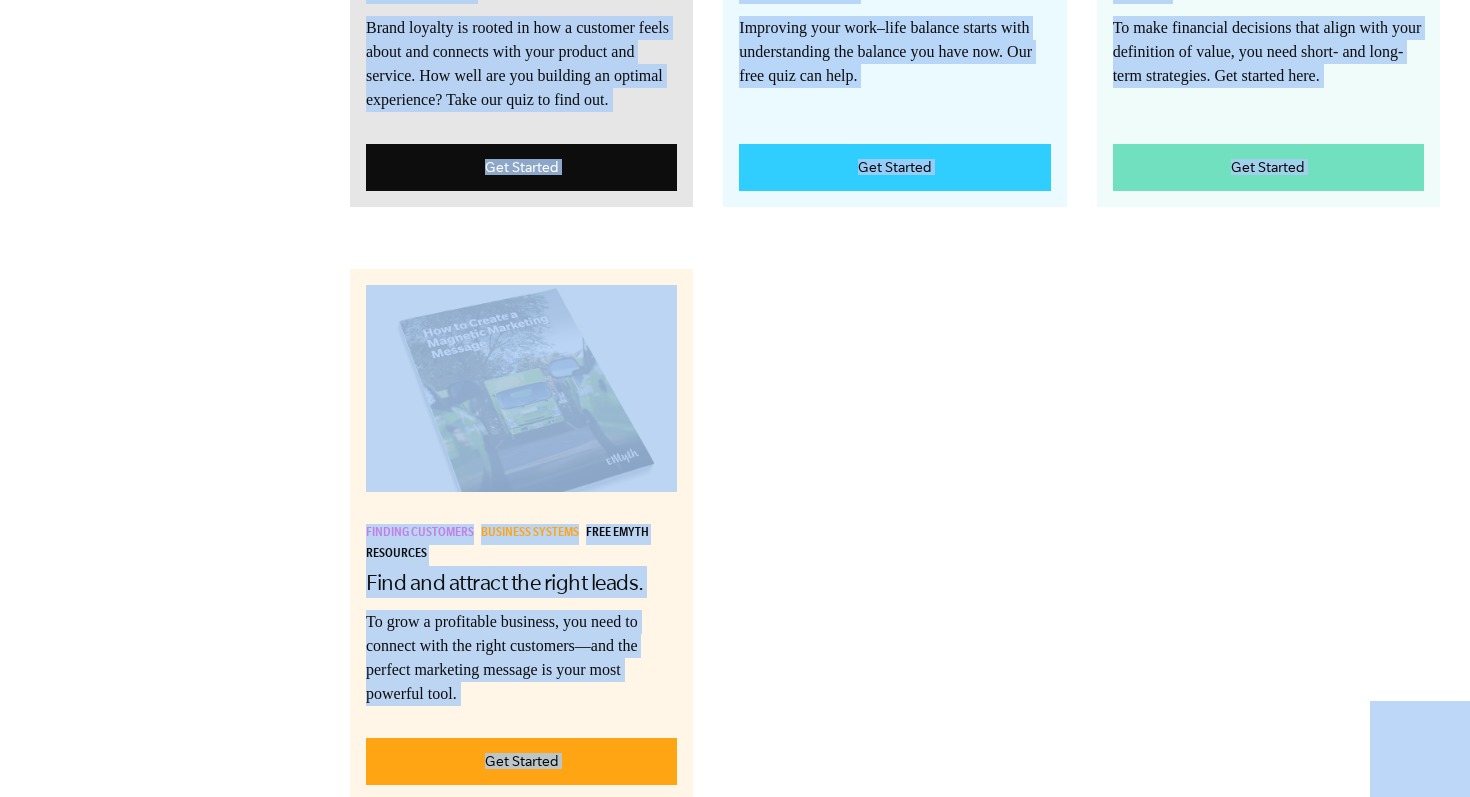 click on "Leadership Free EMyth Resources Start Now
Are you mastering time management?
Do you use your time efficiently and for the right things? Take our quiz to find out.
Get Started
Leadership Work-Life Balance Business Systems Free EMyth Resources
Does your business leave room for your life?
Get Started
Leadership" at bounding box center [895, -75] 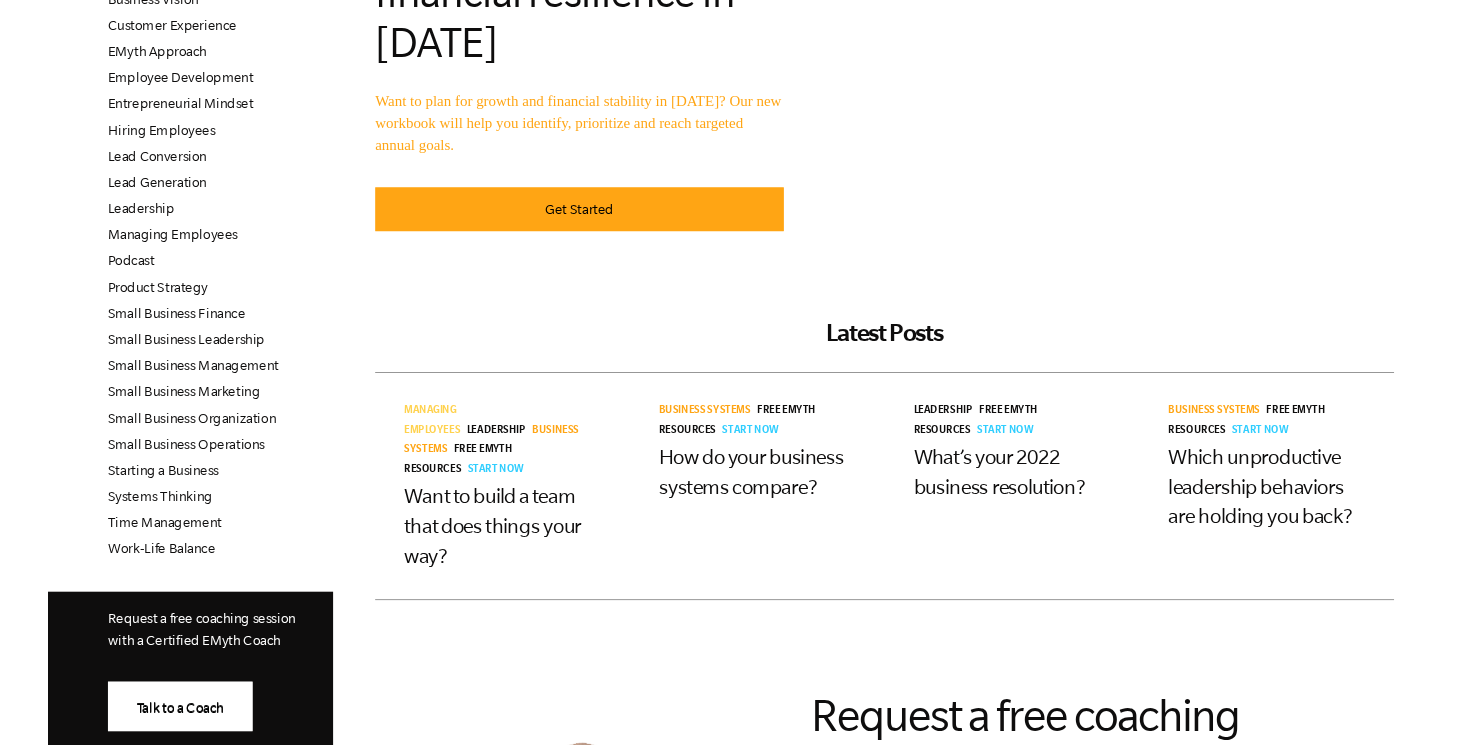 scroll, scrollTop: 0, scrollLeft: 0, axis: both 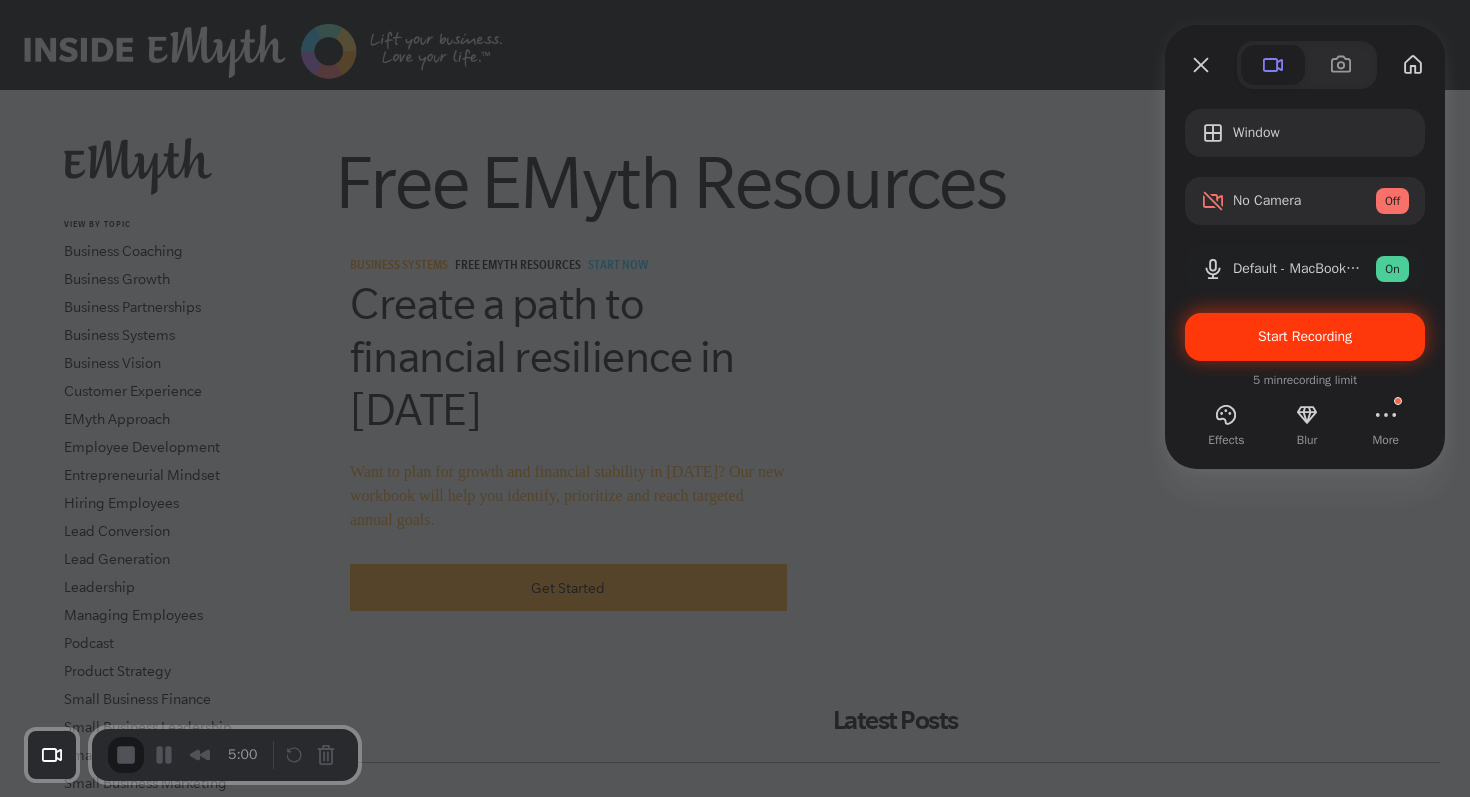 click on "Start Recording" at bounding box center (1305, 337) 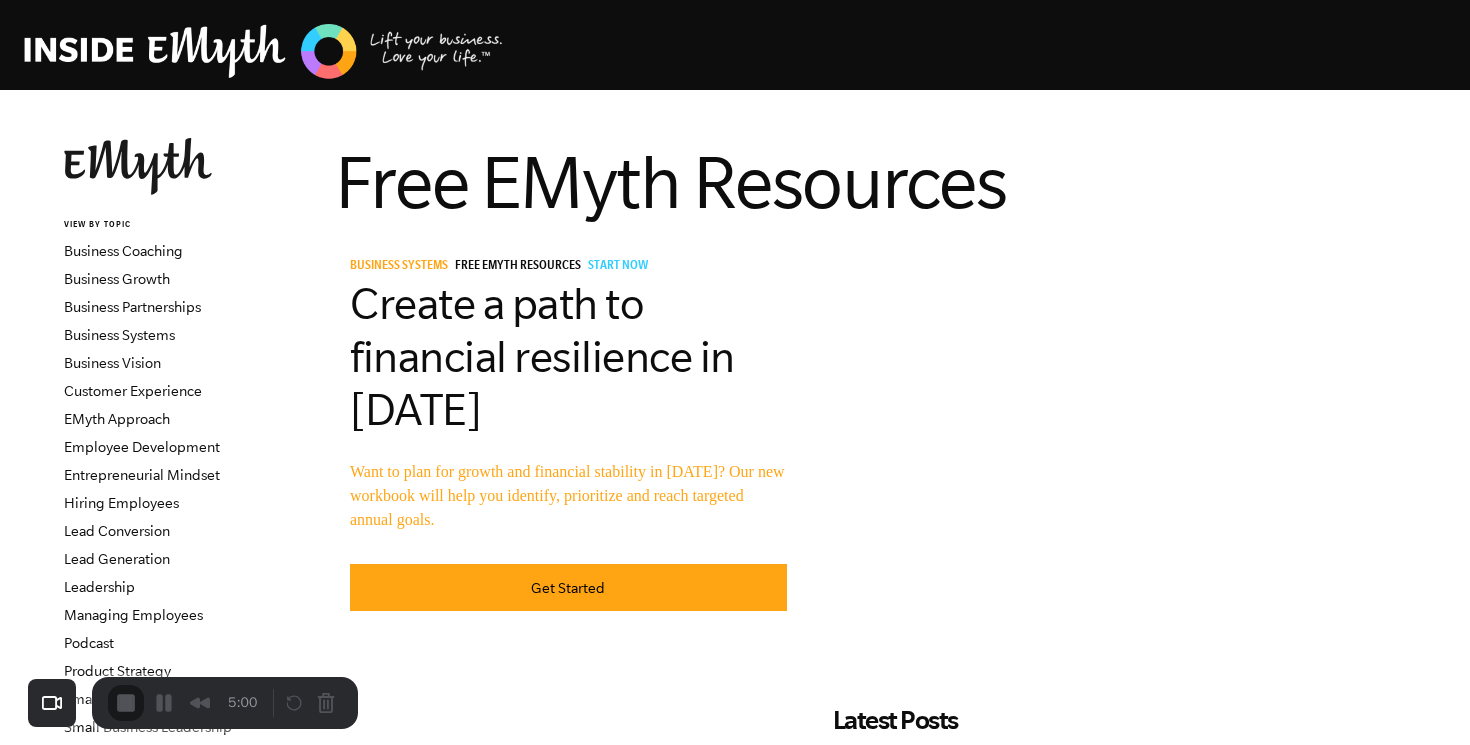click on "Start Recording" at bounding box center (54, 797) 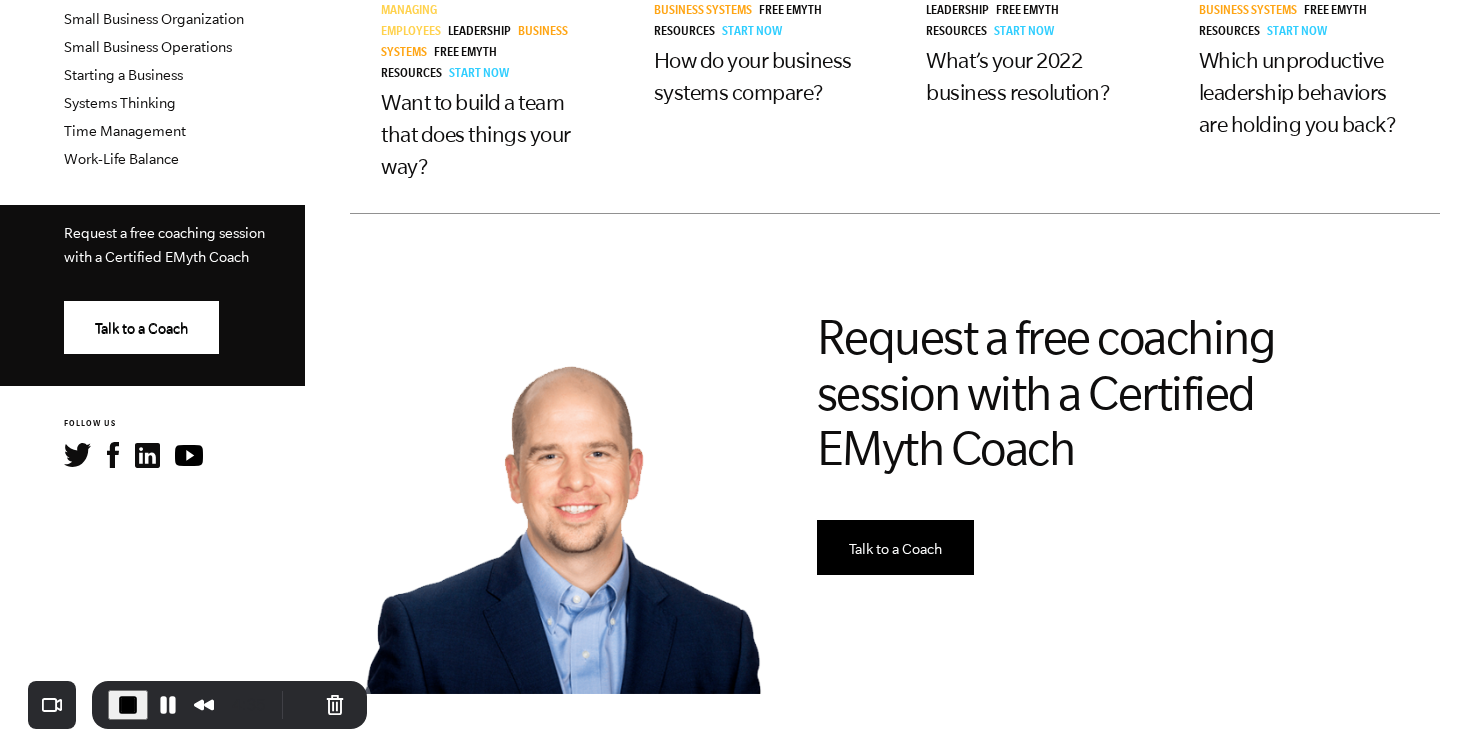 scroll, scrollTop: 0, scrollLeft: 0, axis: both 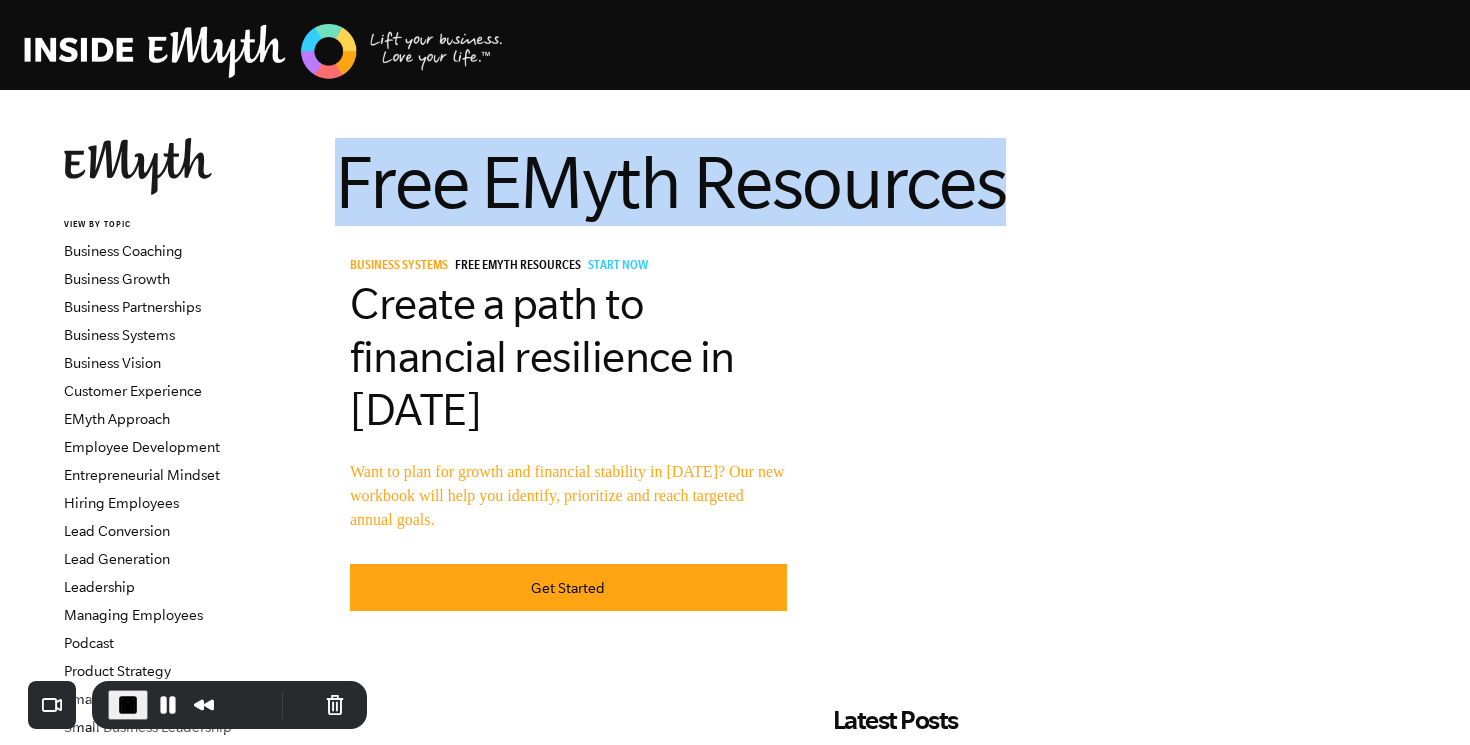 drag, startPoint x: 346, startPoint y: 180, endPoint x: 995, endPoint y: 195, distance: 649.17334 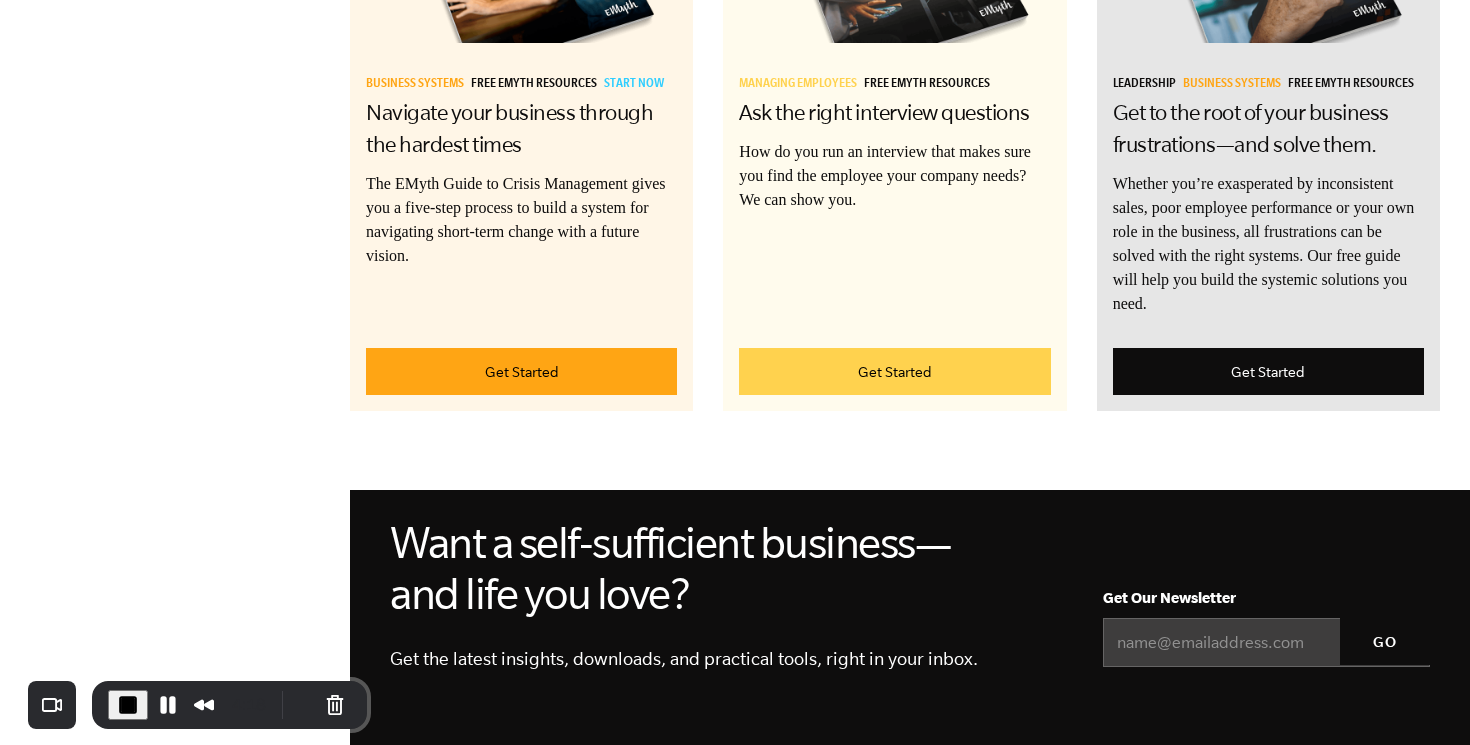 scroll, scrollTop: 1738, scrollLeft: 0, axis: vertical 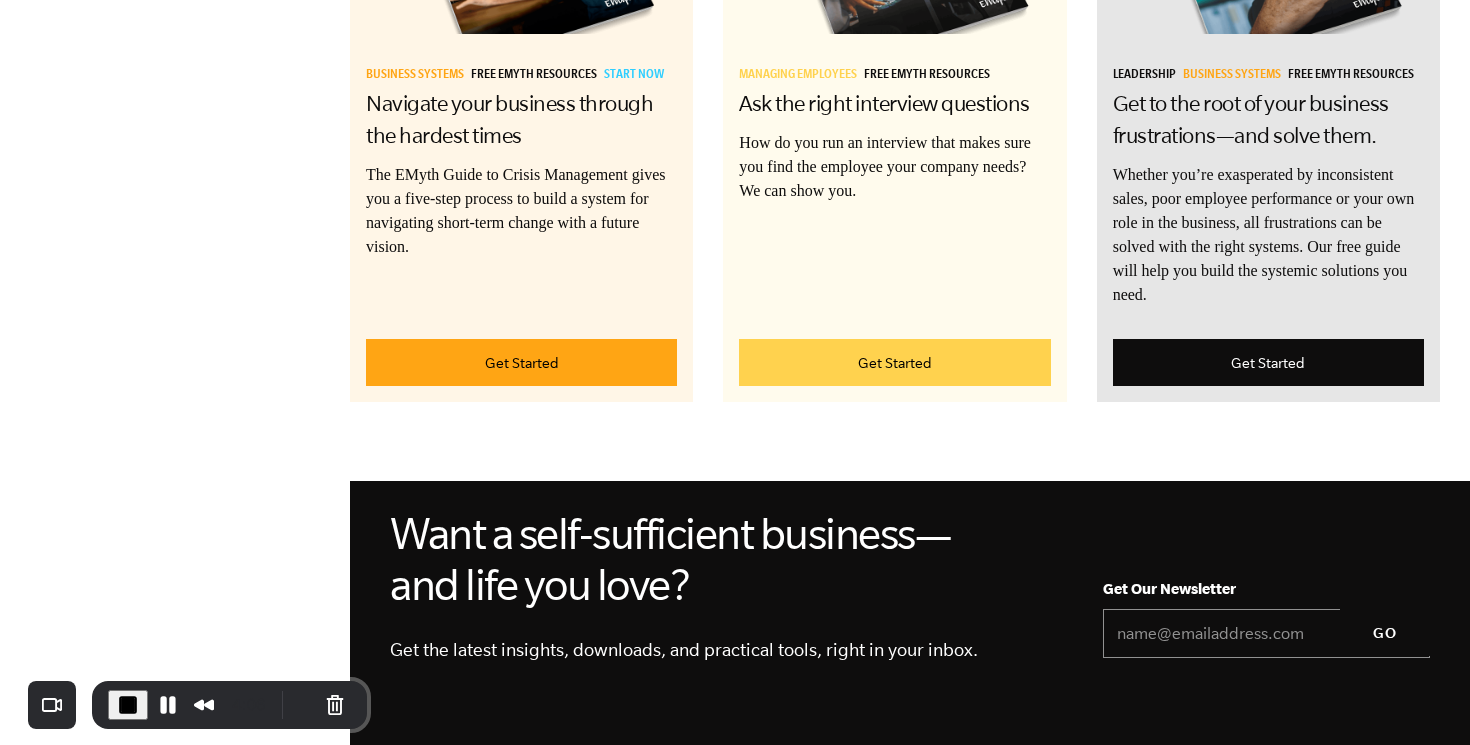 click on "Email *" at bounding box center [1266, 634] 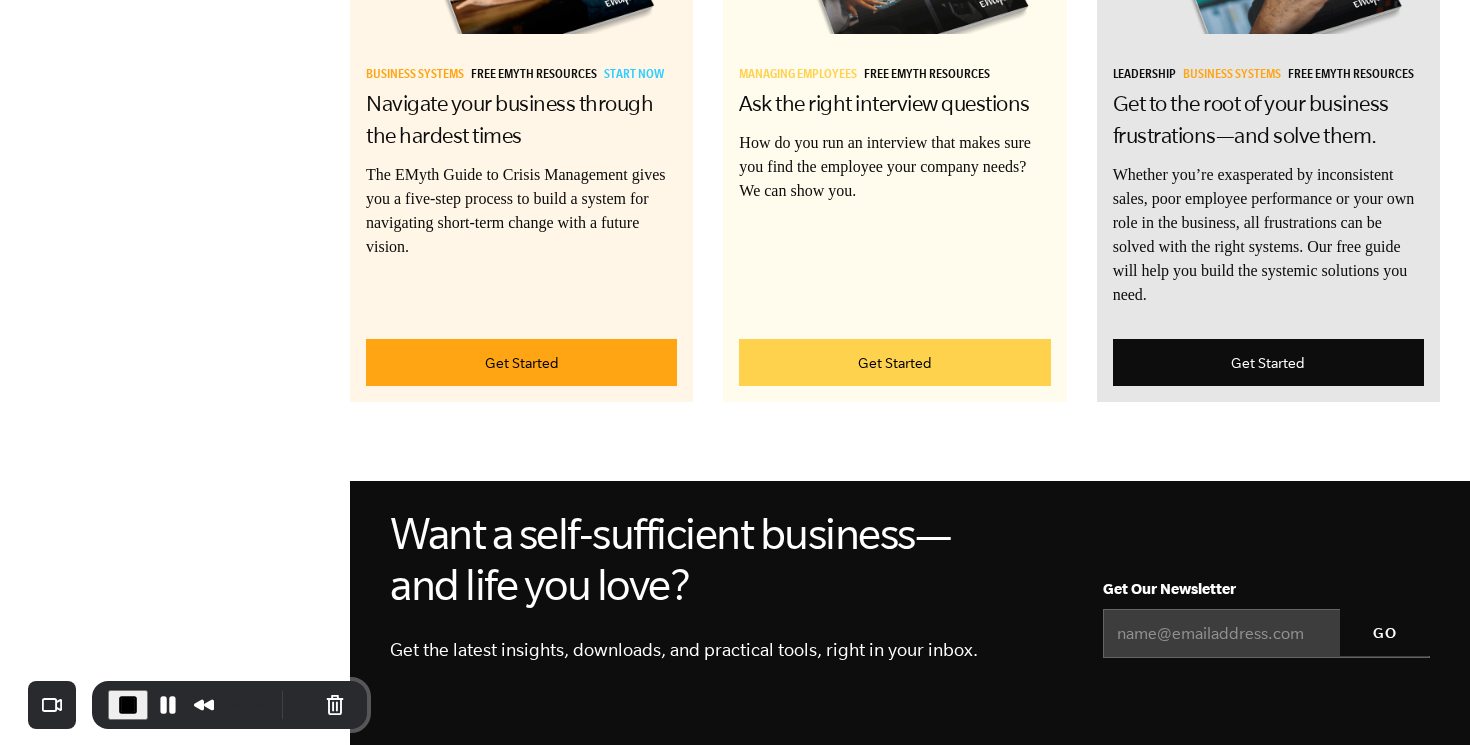 click on "Get Our Newsletter
Email * Referral ID - ref GO" at bounding box center (1266, 617) 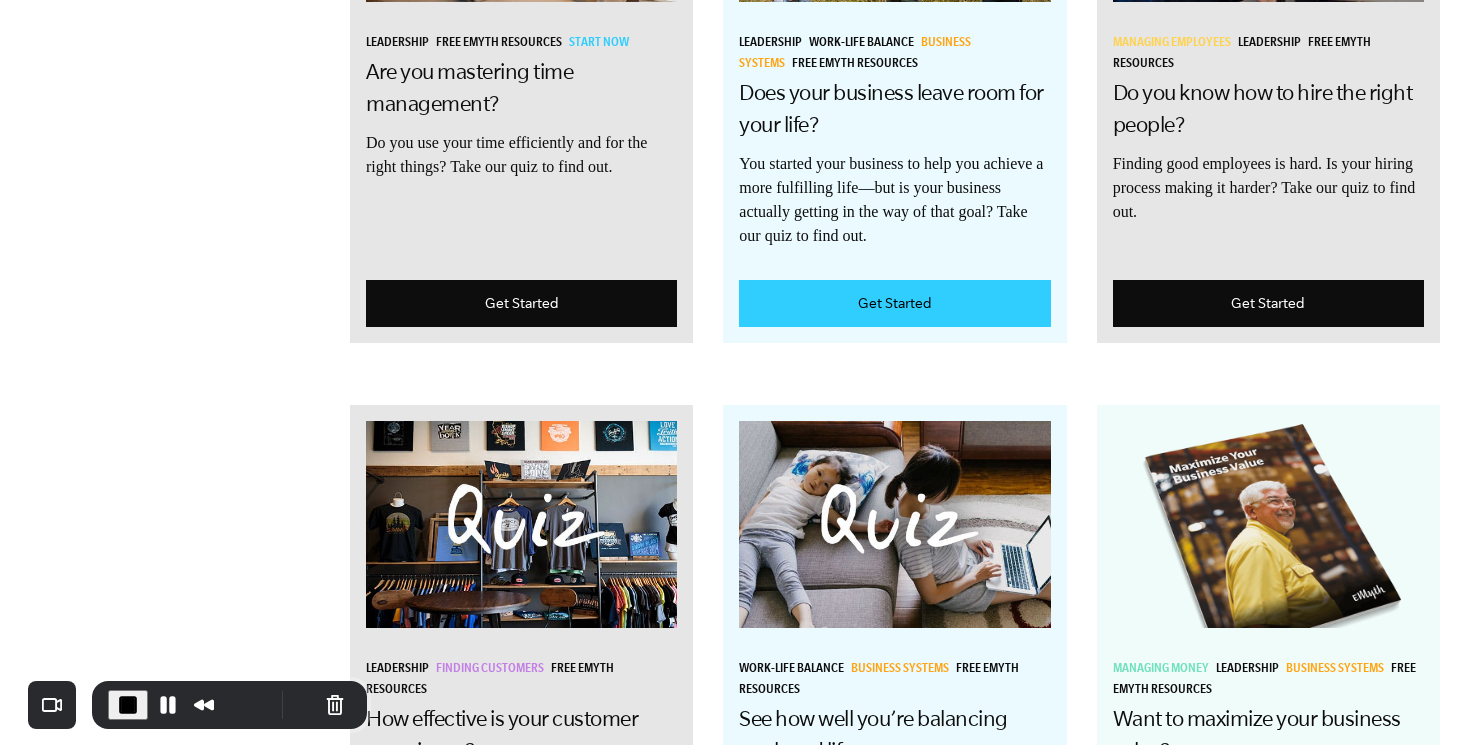 scroll, scrollTop: 2997, scrollLeft: 0, axis: vertical 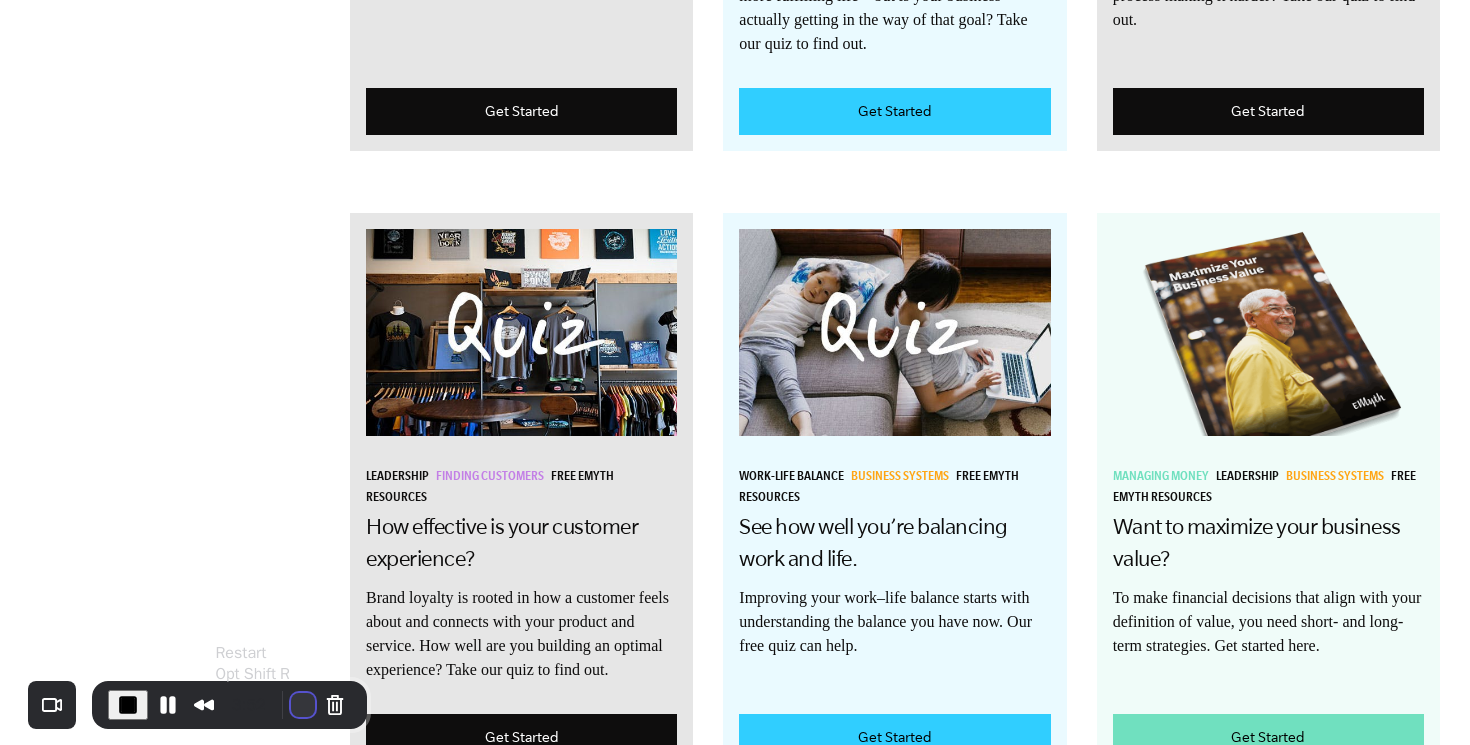click at bounding box center [303, 705] 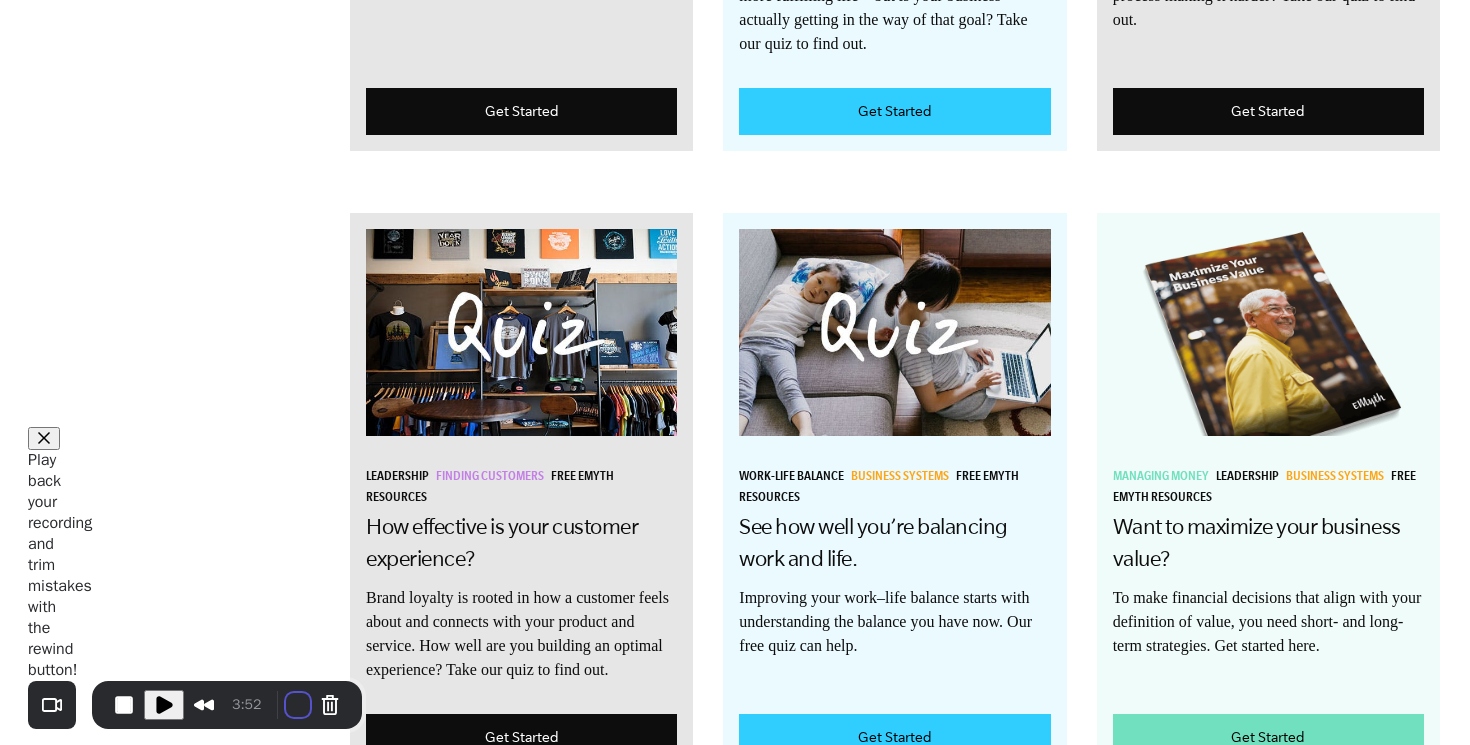 click on "Restart recording" at bounding box center [567, 869] 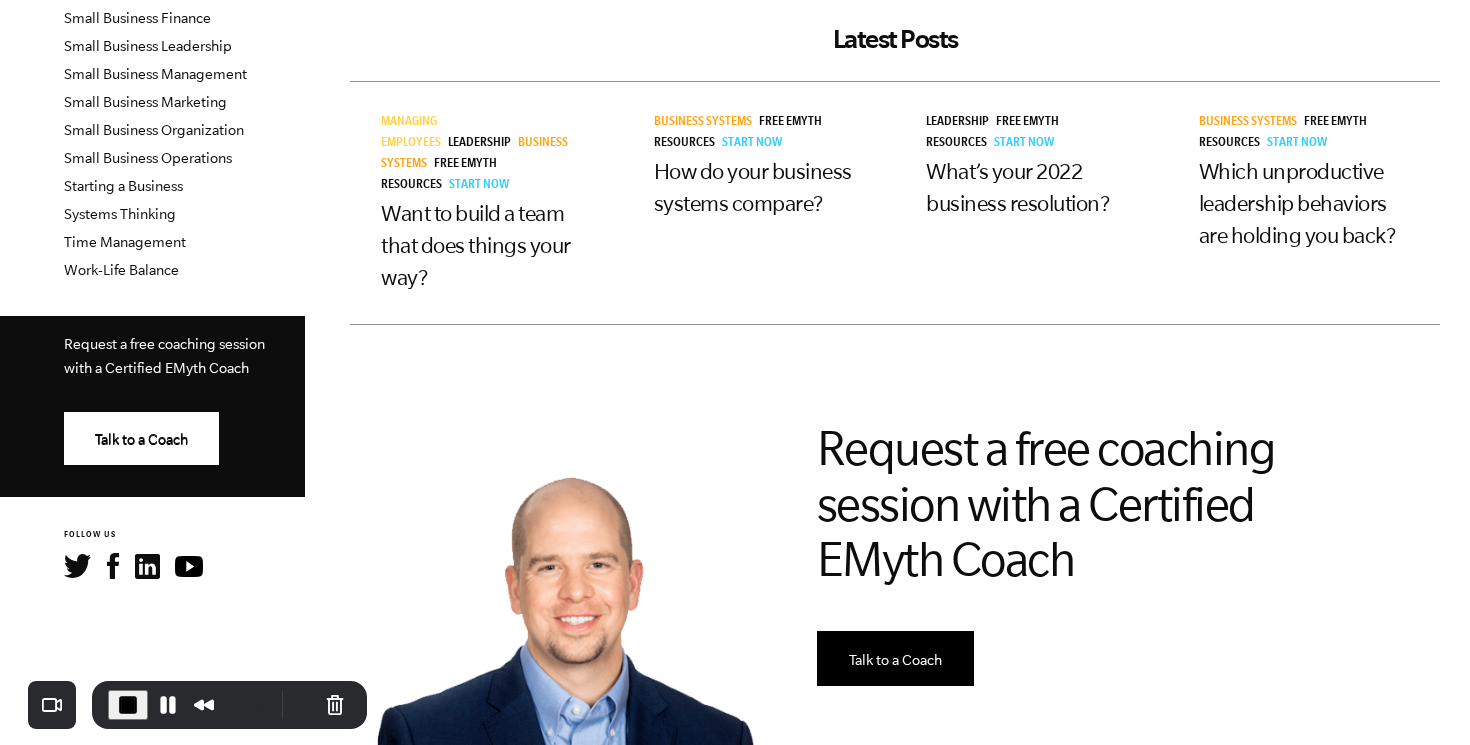 scroll, scrollTop: 0, scrollLeft: 0, axis: both 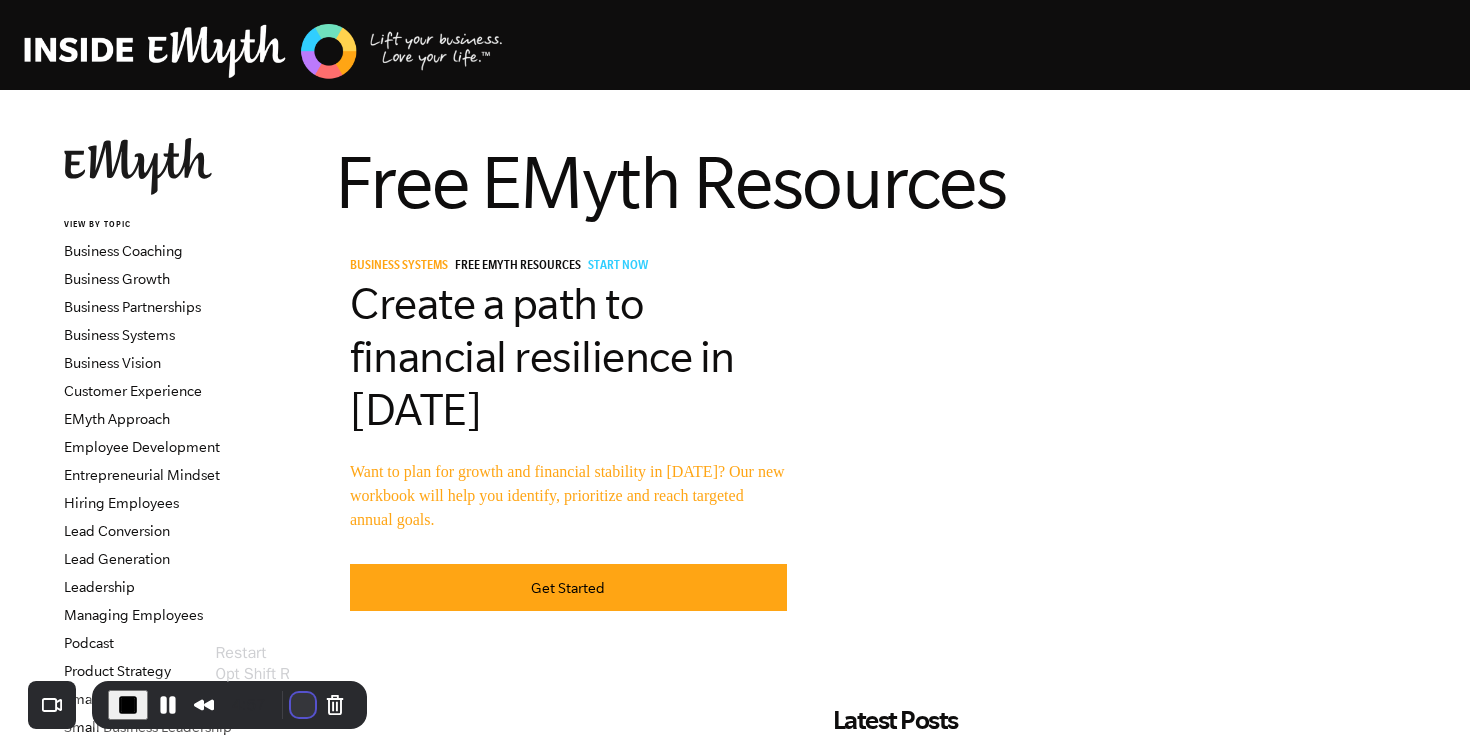 click at bounding box center [303, 705] 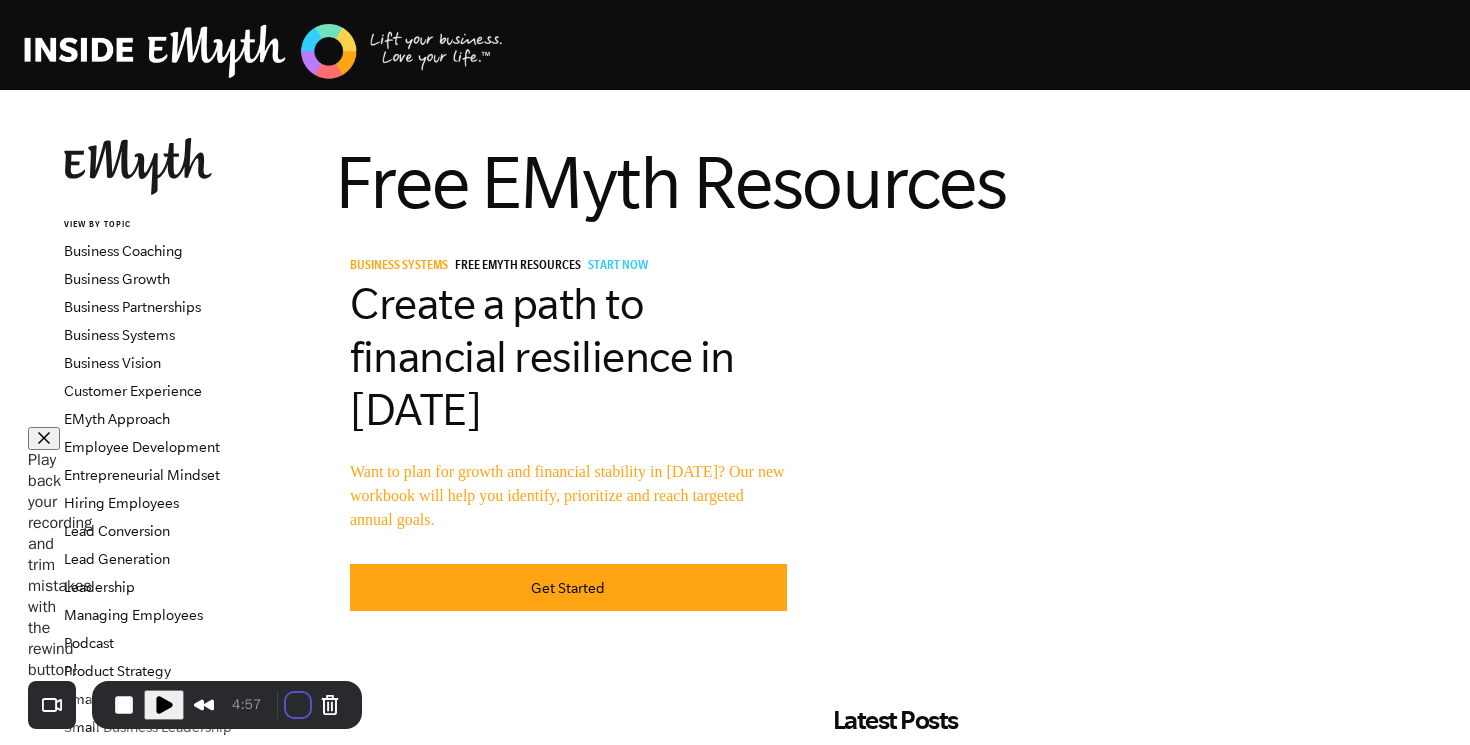 click on "Restart recording" at bounding box center [567, 869] 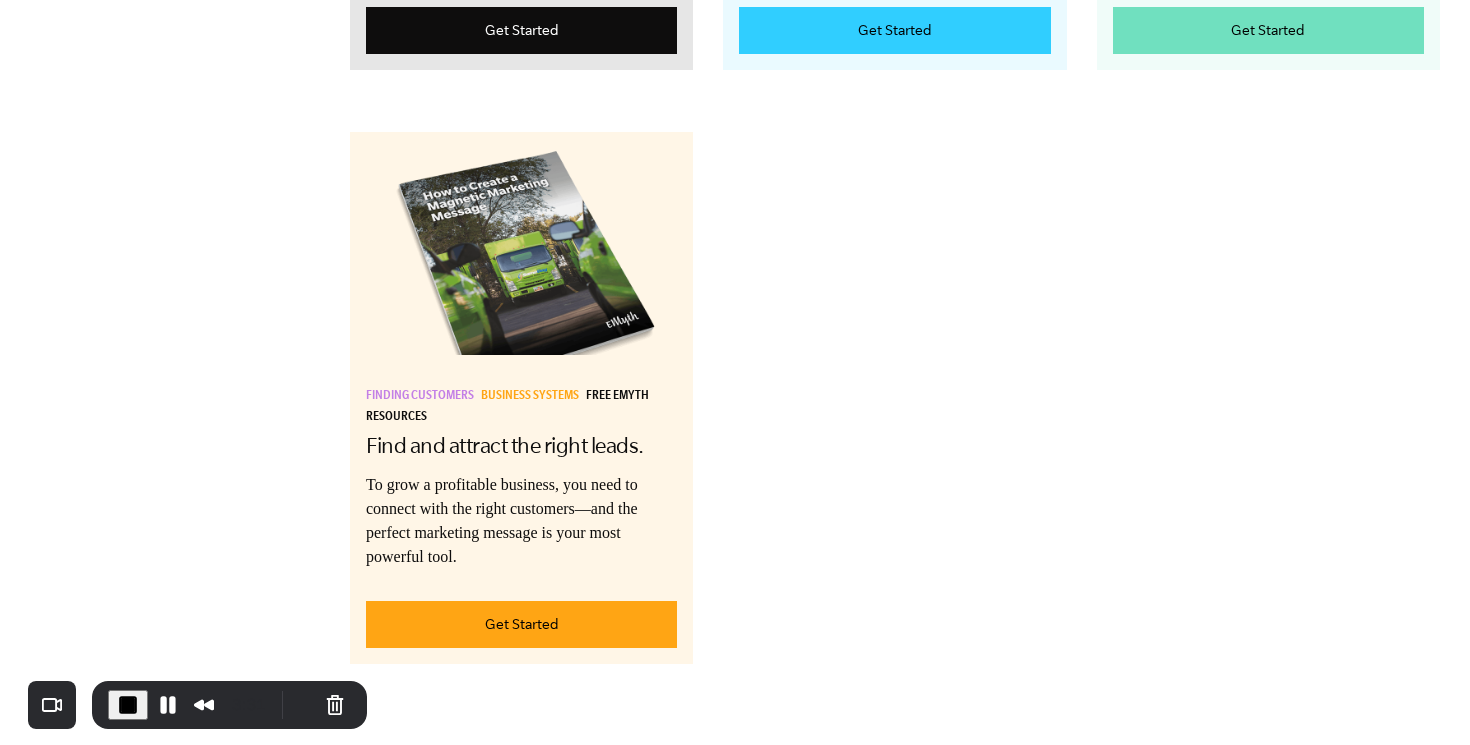 scroll, scrollTop: 3895, scrollLeft: 0, axis: vertical 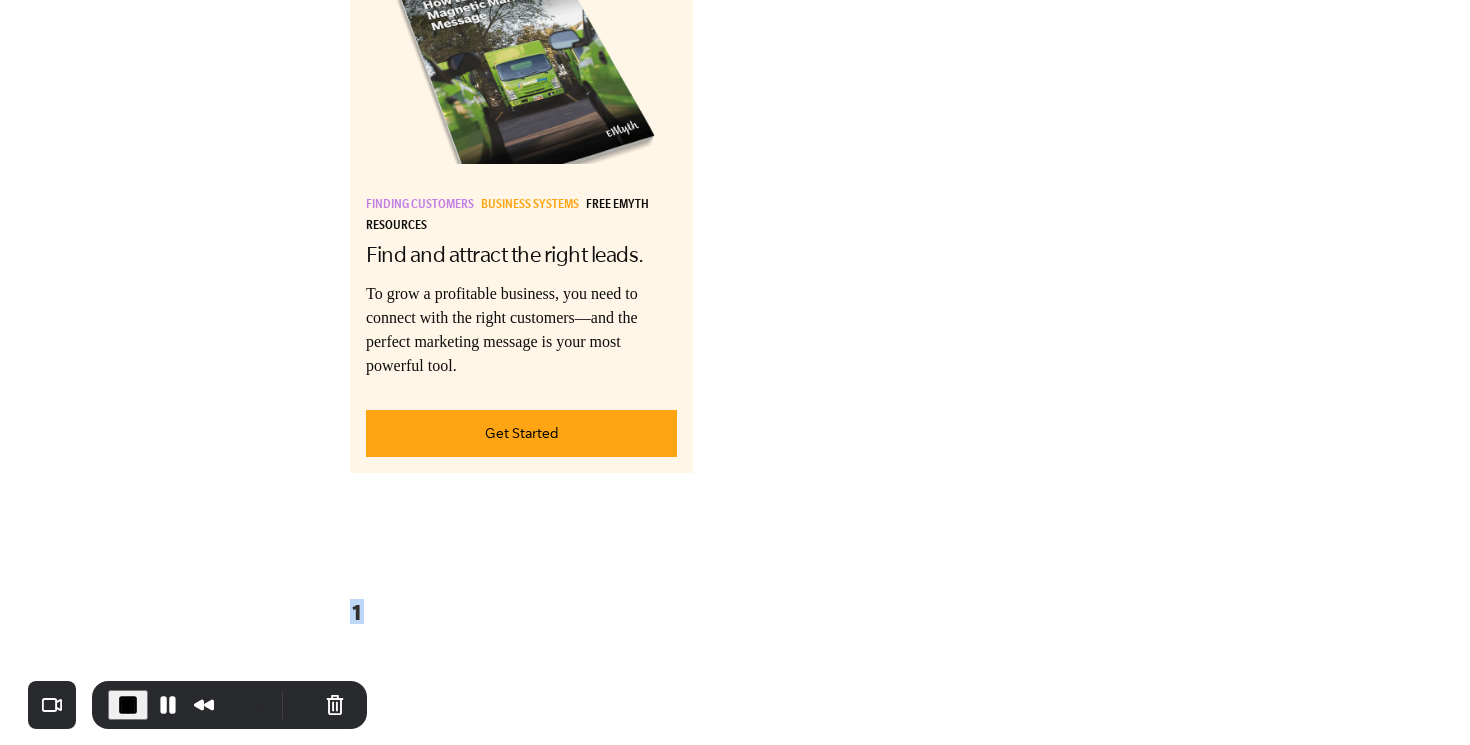 drag, startPoint x: 348, startPoint y: 512, endPoint x: 374, endPoint y: 512, distance: 26 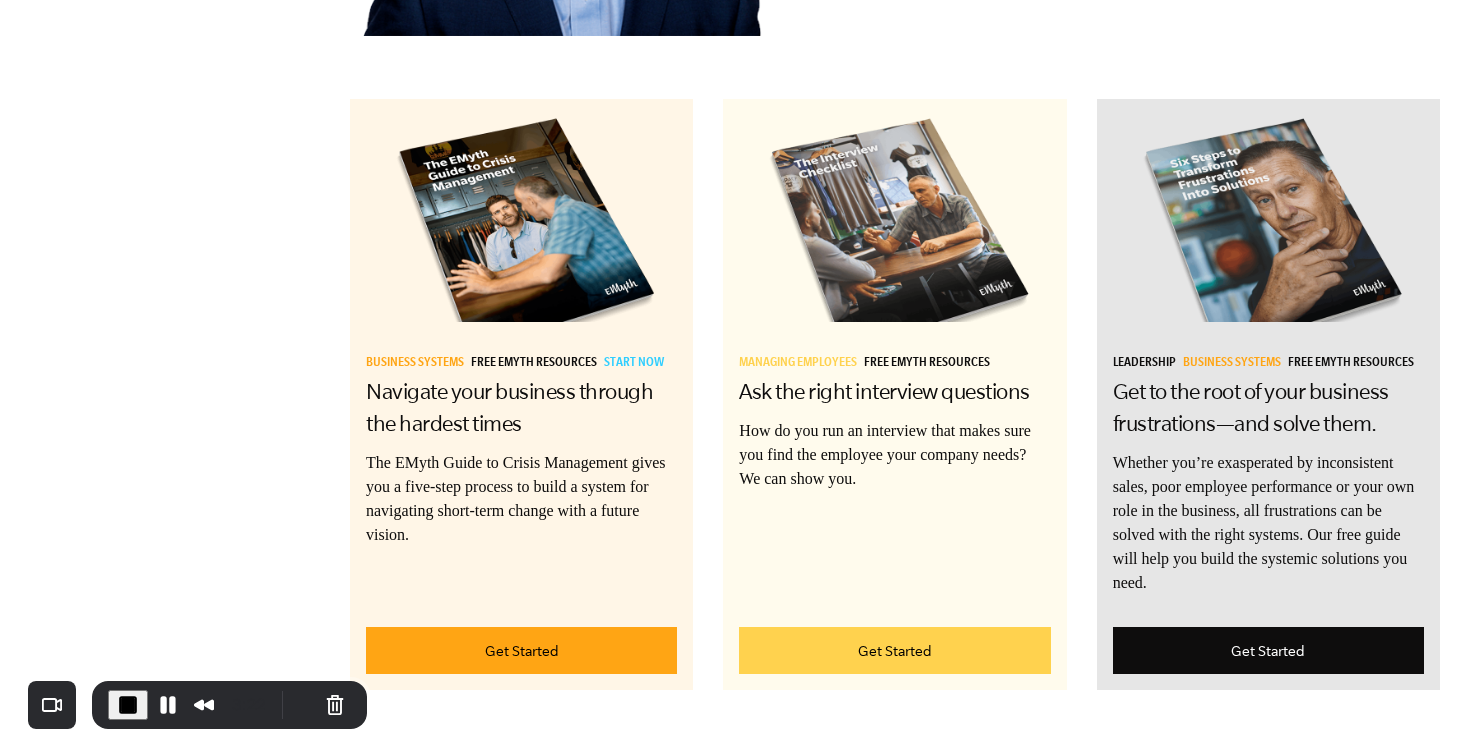 scroll, scrollTop: 1418, scrollLeft: 0, axis: vertical 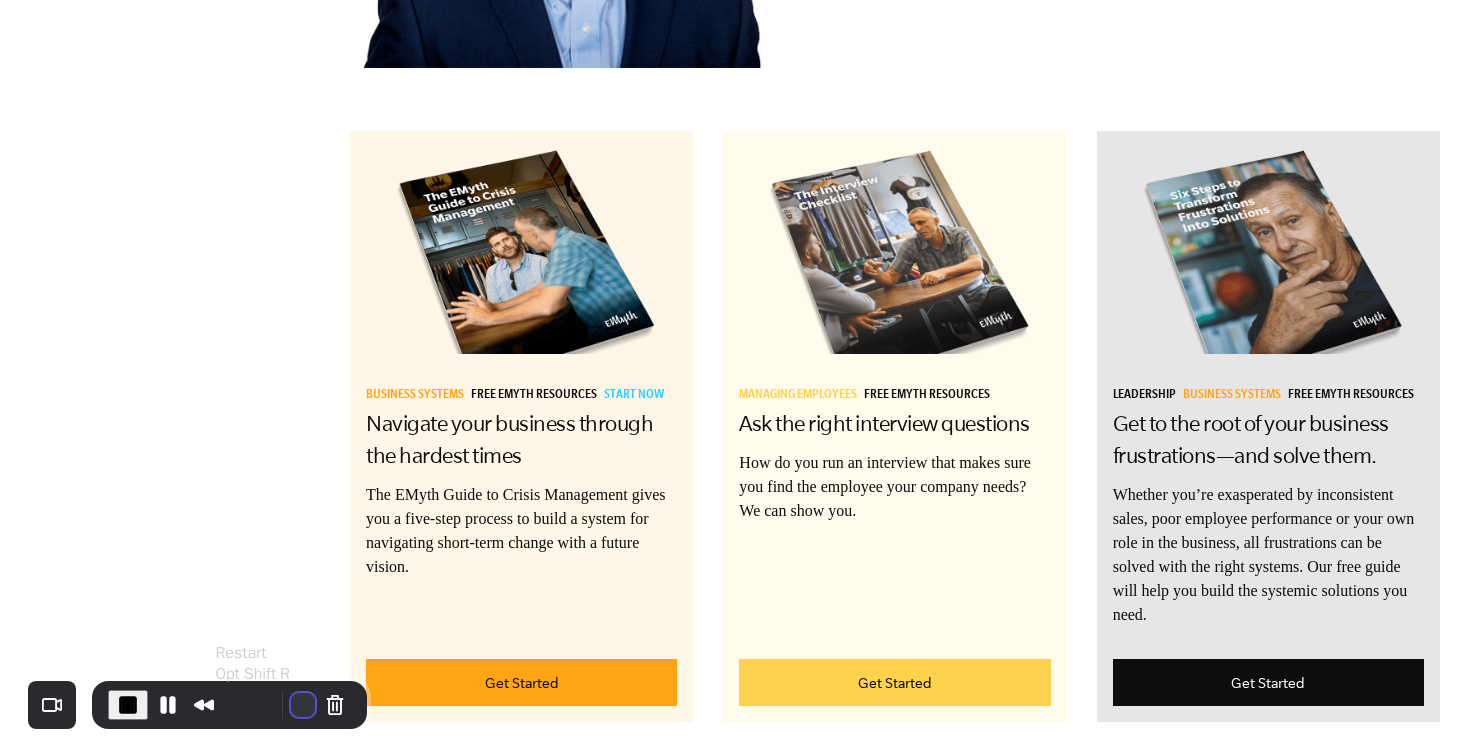 click at bounding box center [303, 705] 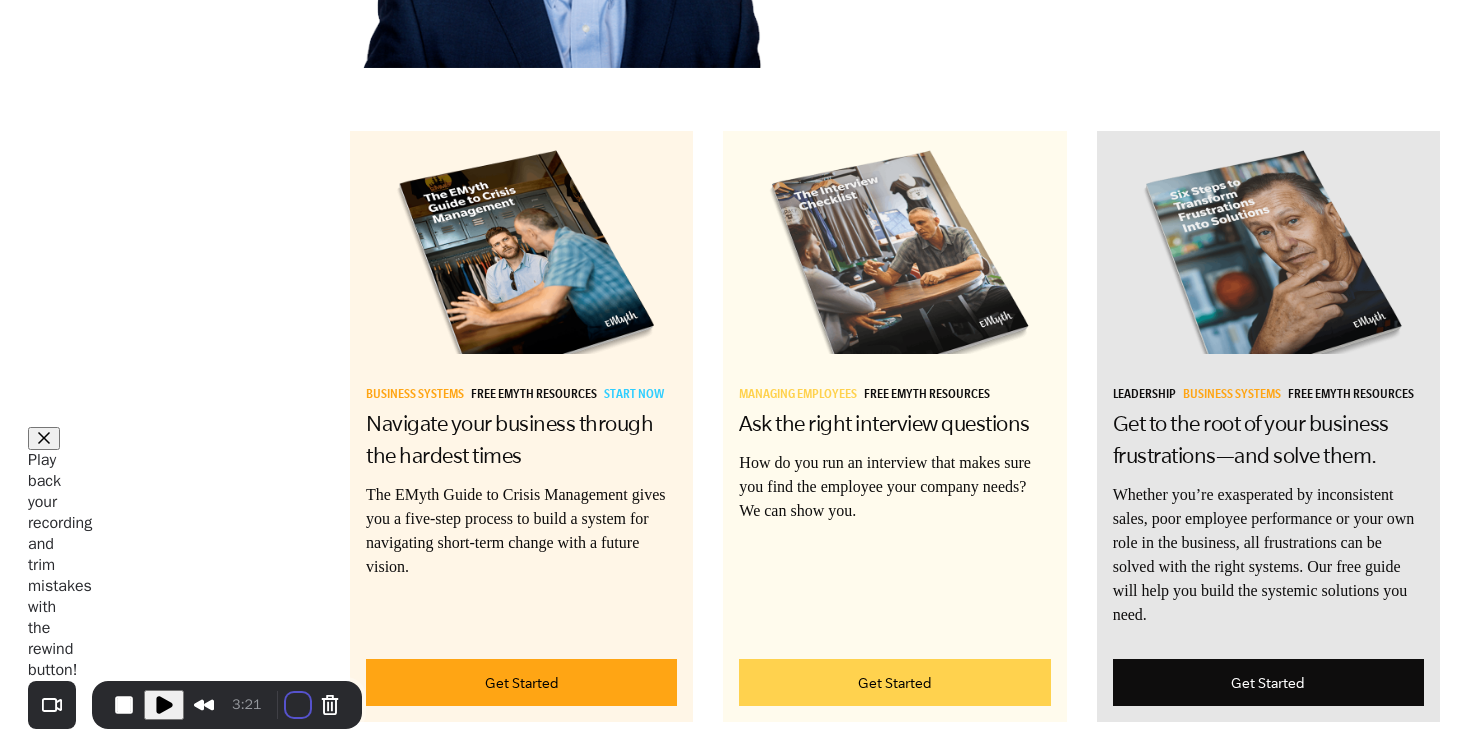 click on "Resume Restart recording" at bounding box center [734, 859] 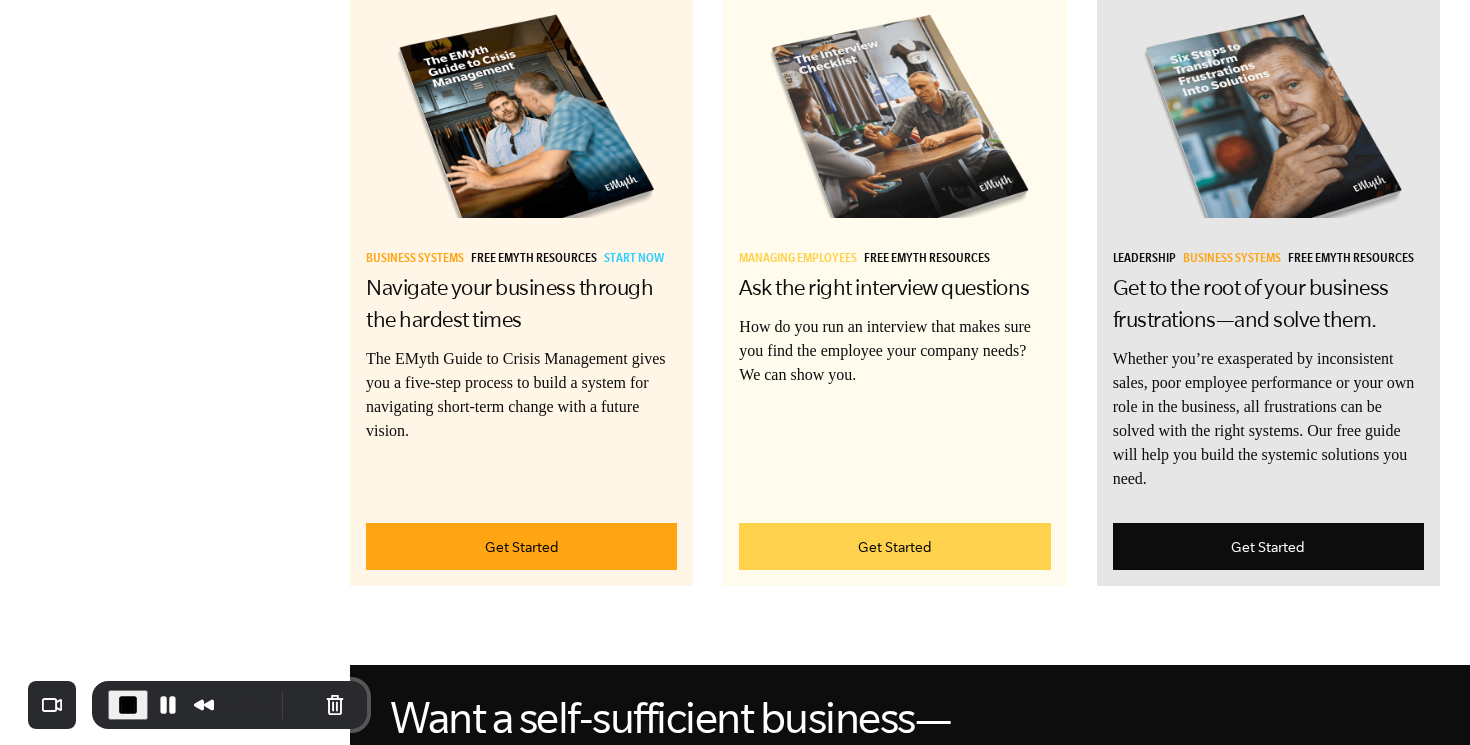 scroll, scrollTop: 1511, scrollLeft: 0, axis: vertical 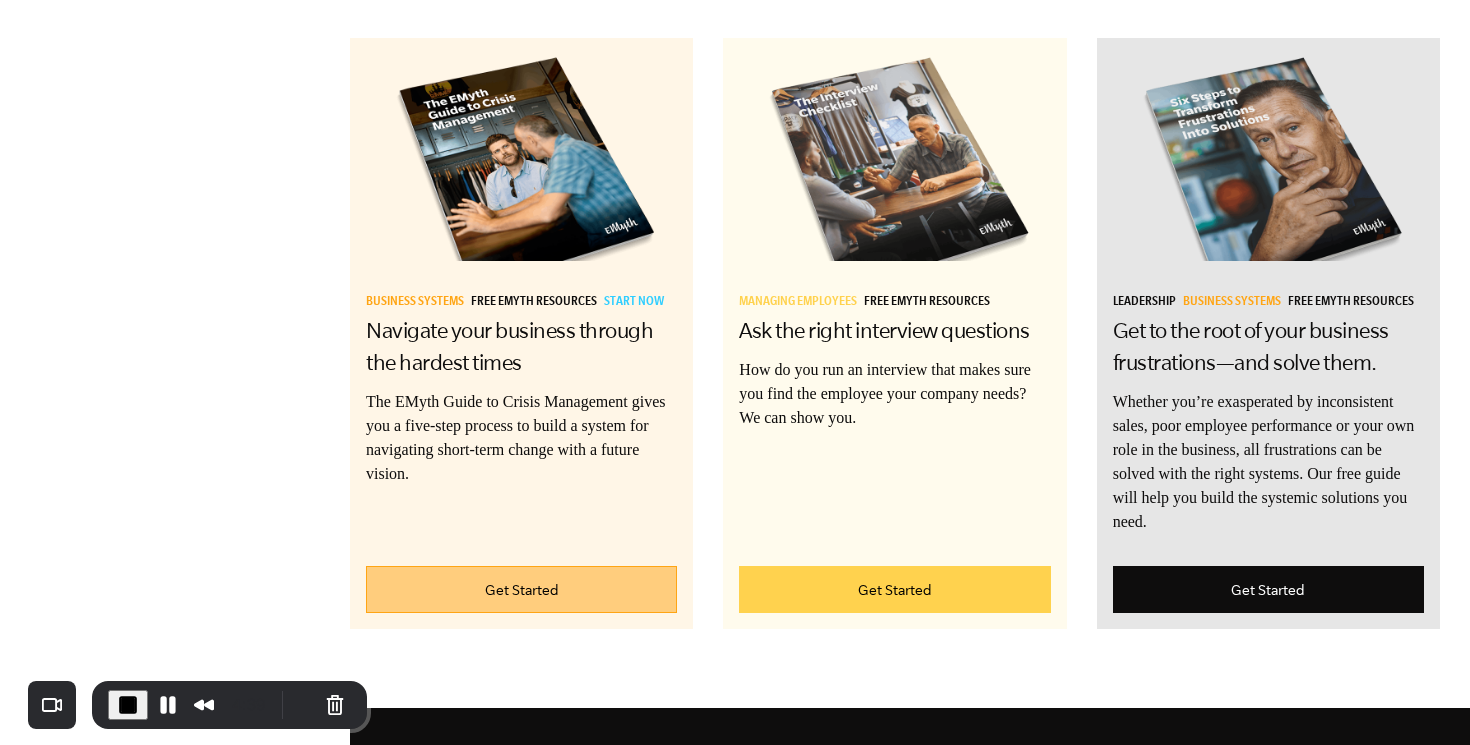 click on "Get Started" at bounding box center (521, 589) 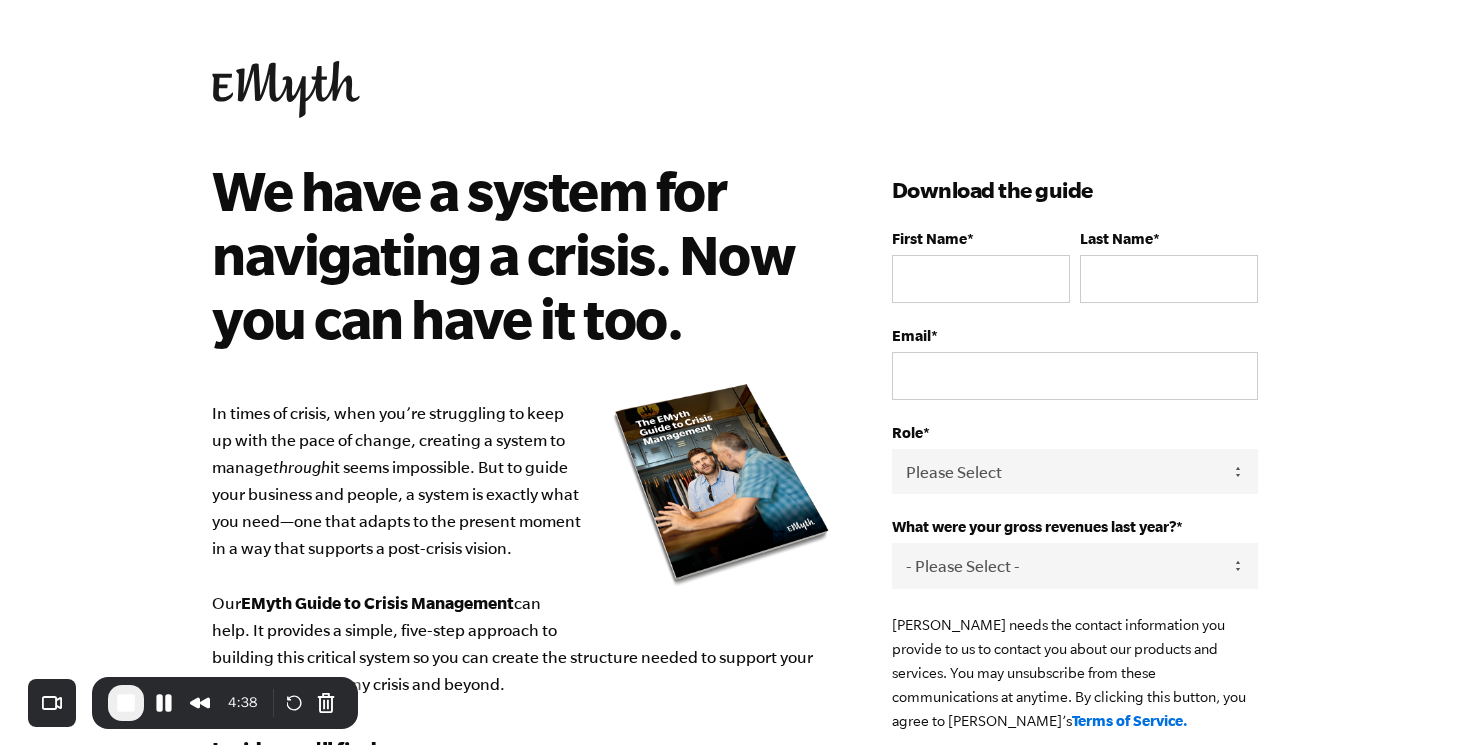 scroll, scrollTop: 0, scrollLeft: 0, axis: both 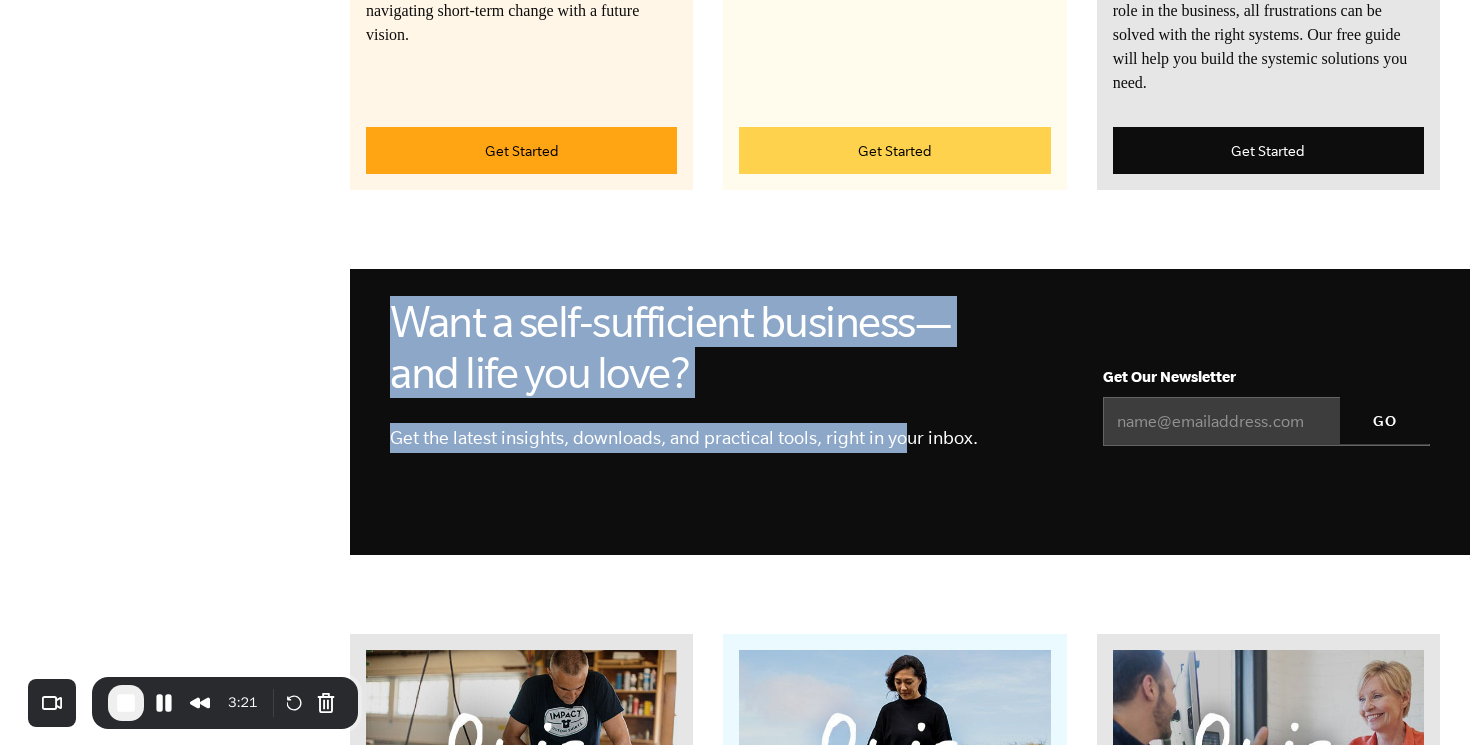 drag, startPoint x: 404, startPoint y: 197, endPoint x: 896, endPoint y: 330, distance: 509.6597 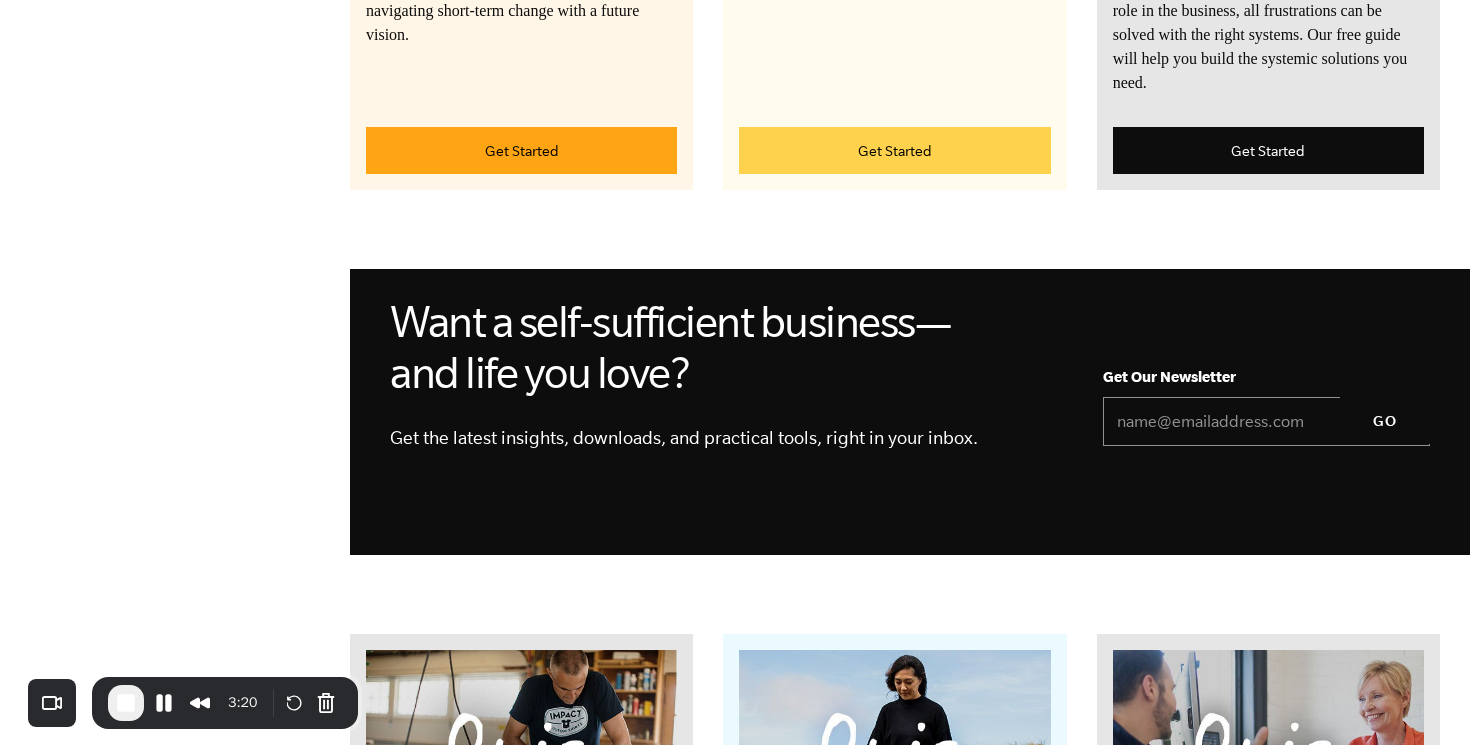 click on "Email *" at bounding box center [1266, 422] 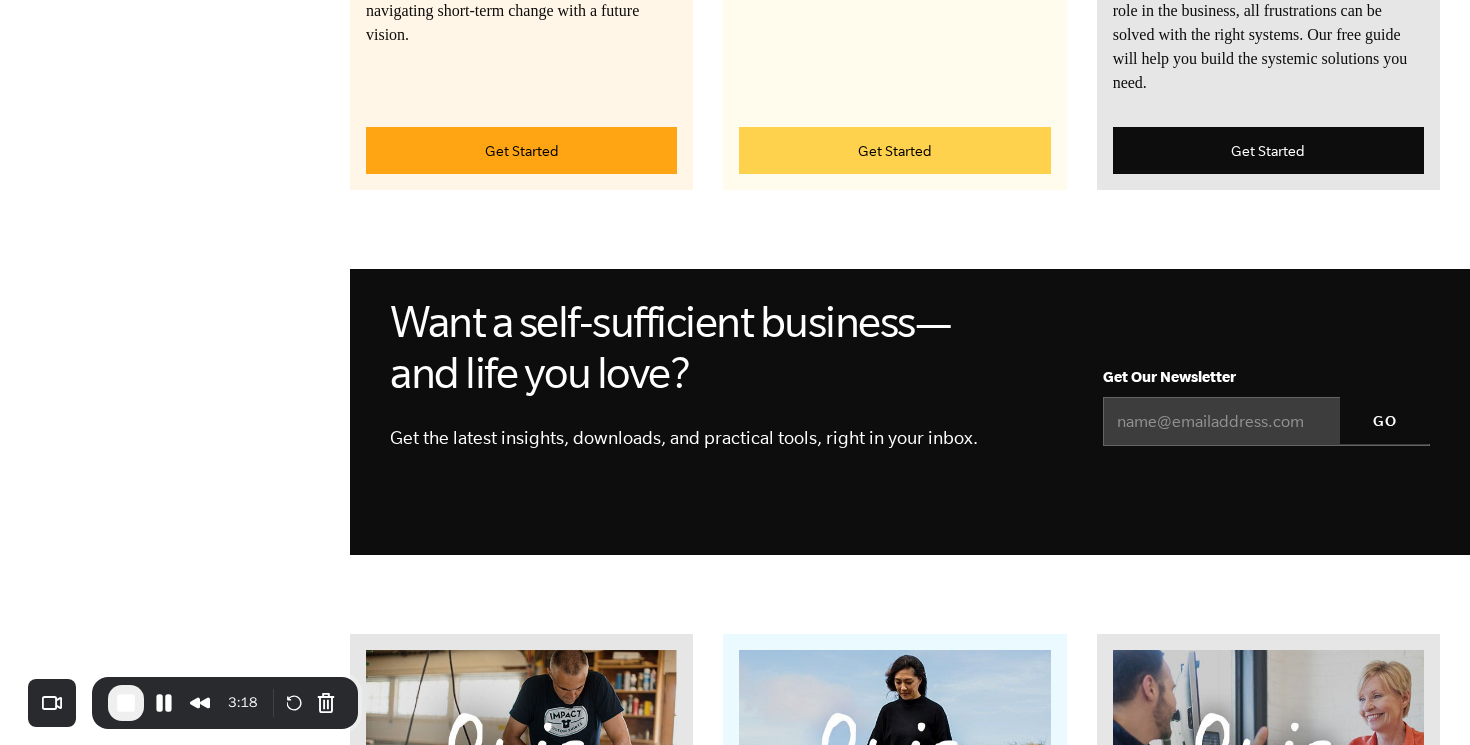 click on "Want a self-sufficient business—and life you love?" at bounding box center (731, 347) 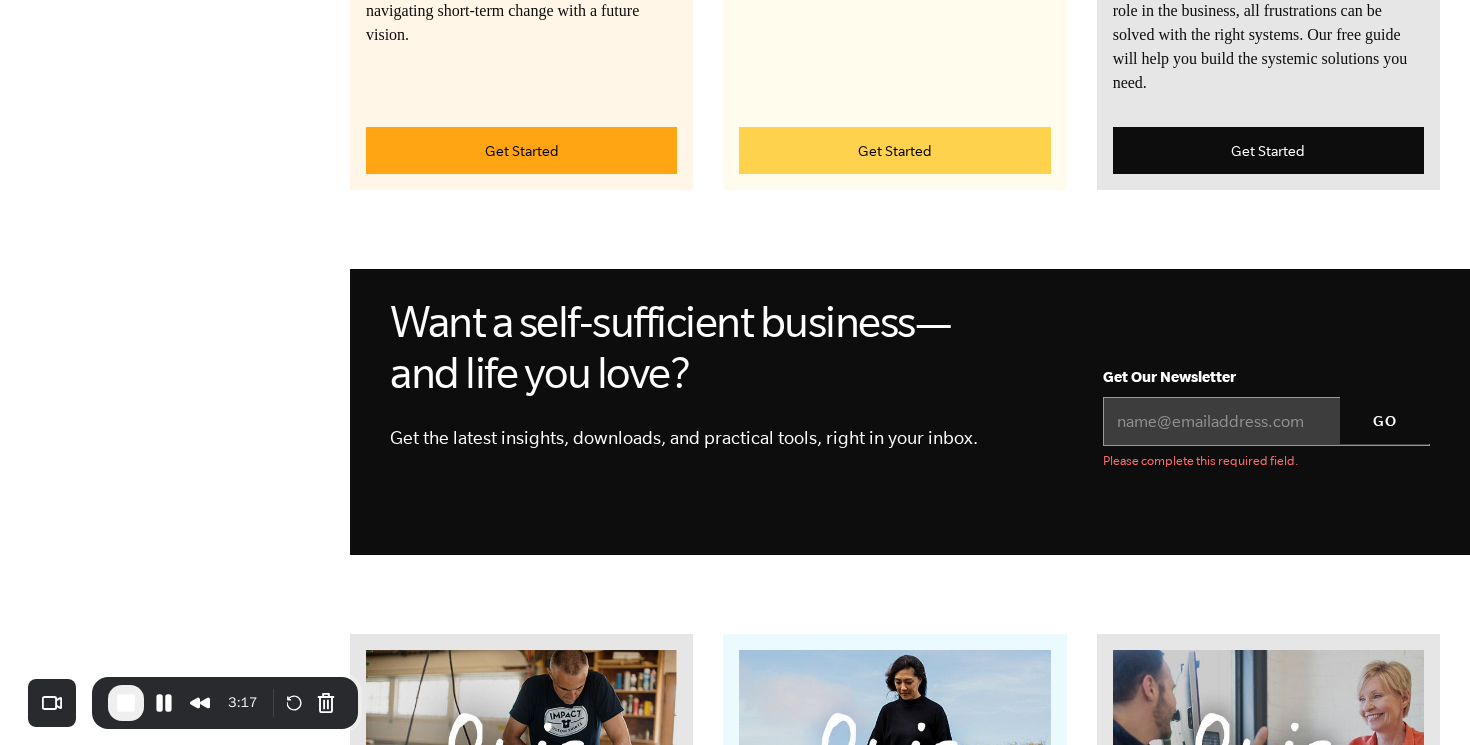 click on "Want a self-sufficient business—and life you love?
Get the latest insights, downloads, and practical tools, right in your inbox." at bounding box center (731, 405) 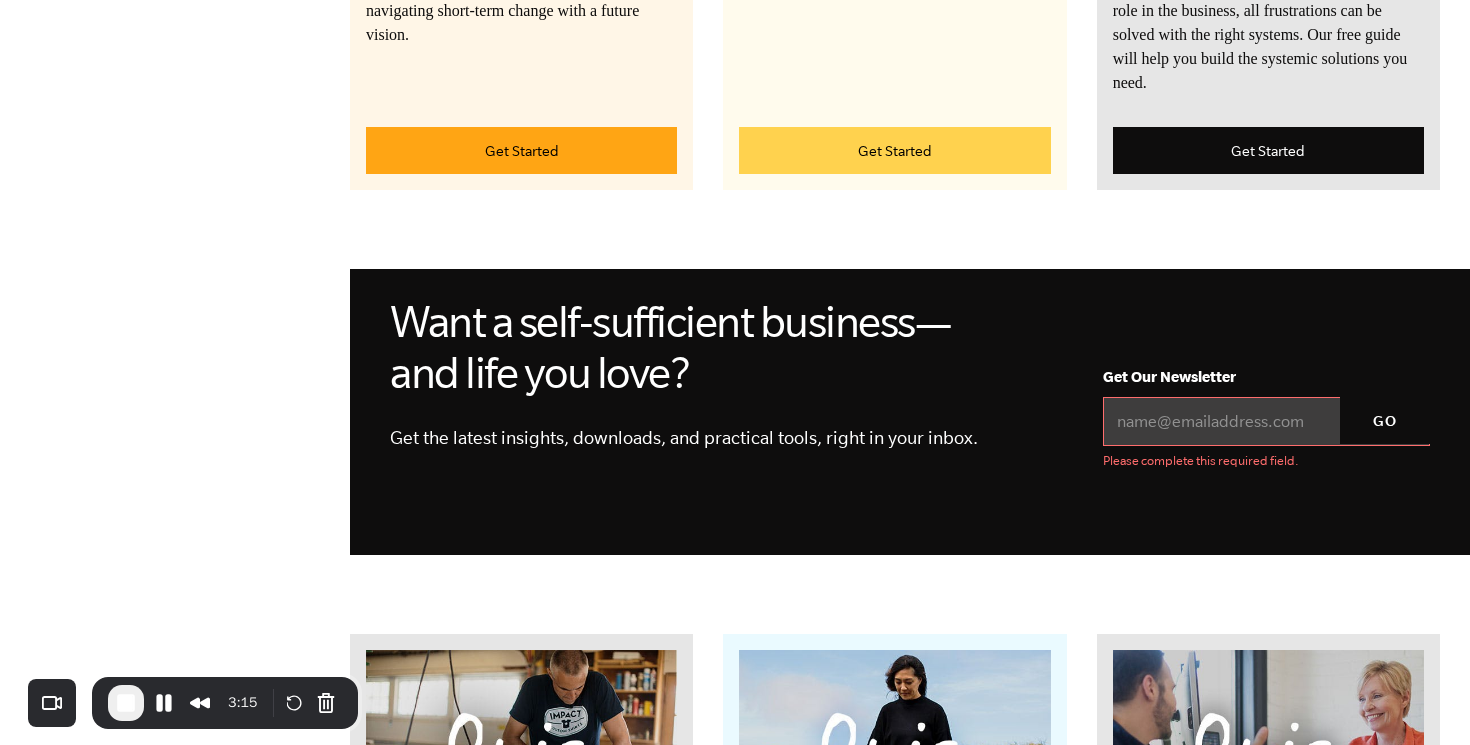 click on "Free EMyth Resources
Business Systems Free EMyth Resources Start Now
Create a path to financial resilience in 2023
Want to plan for growth and financial stability in 2023? Our new workbook will help you identify, prioritize and reach targeted annual goals.
Get Started
Latest Posts
Managing Employees Leadership Business Systems Free EMyth Resources Start Now
Want to build a team that does things your way?" at bounding box center [895, 386] 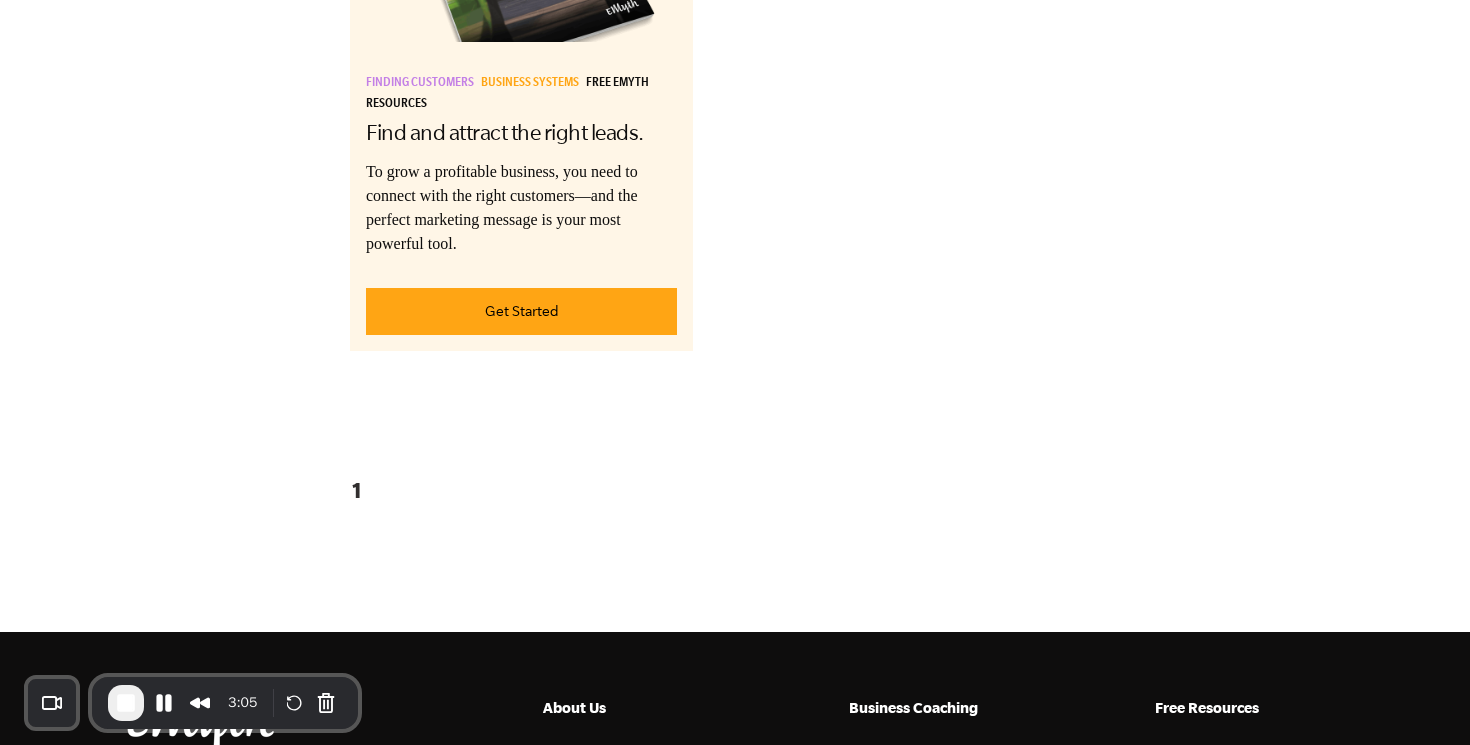 scroll, scrollTop: 4018, scrollLeft: 0, axis: vertical 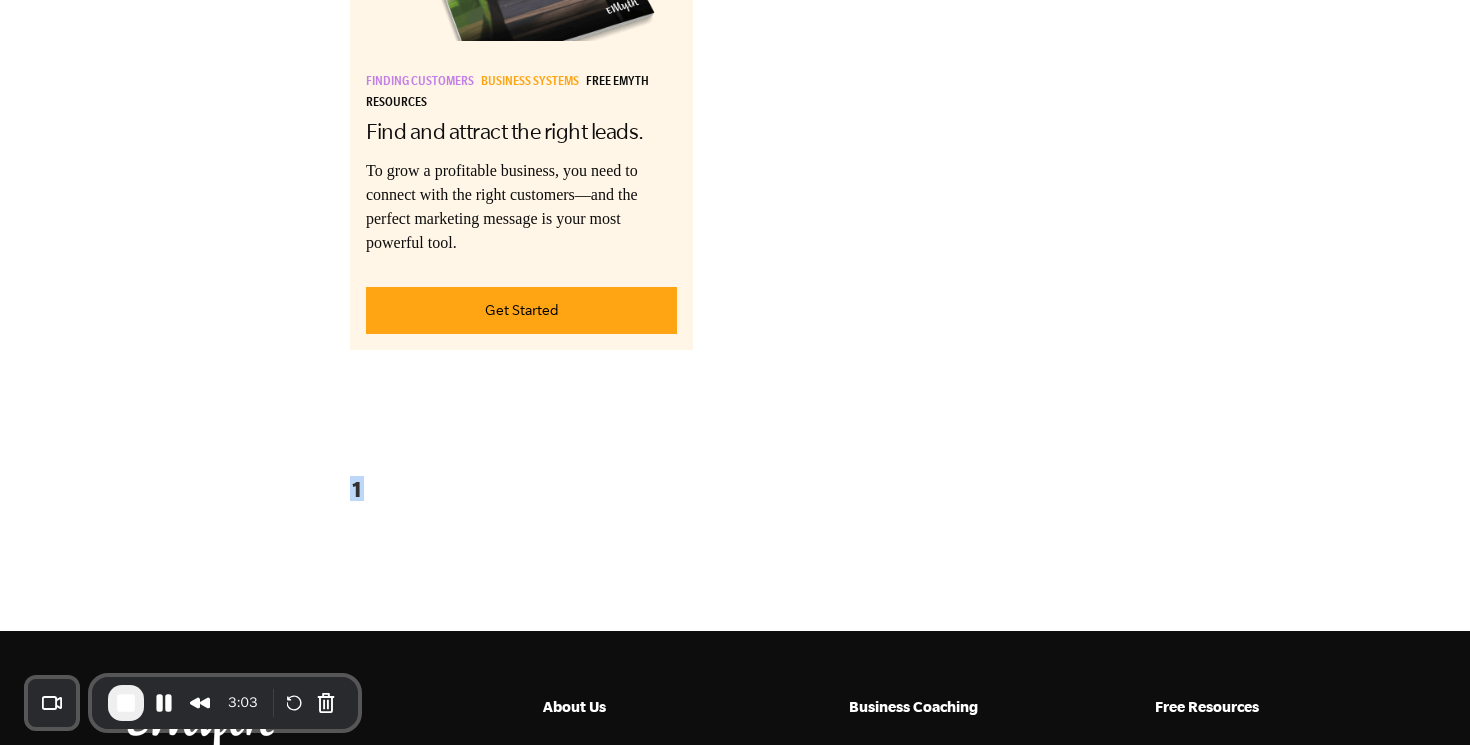 drag, startPoint x: 363, startPoint y: 394, endPoint x: 347, endPoint y: 395, distance: 16.03122 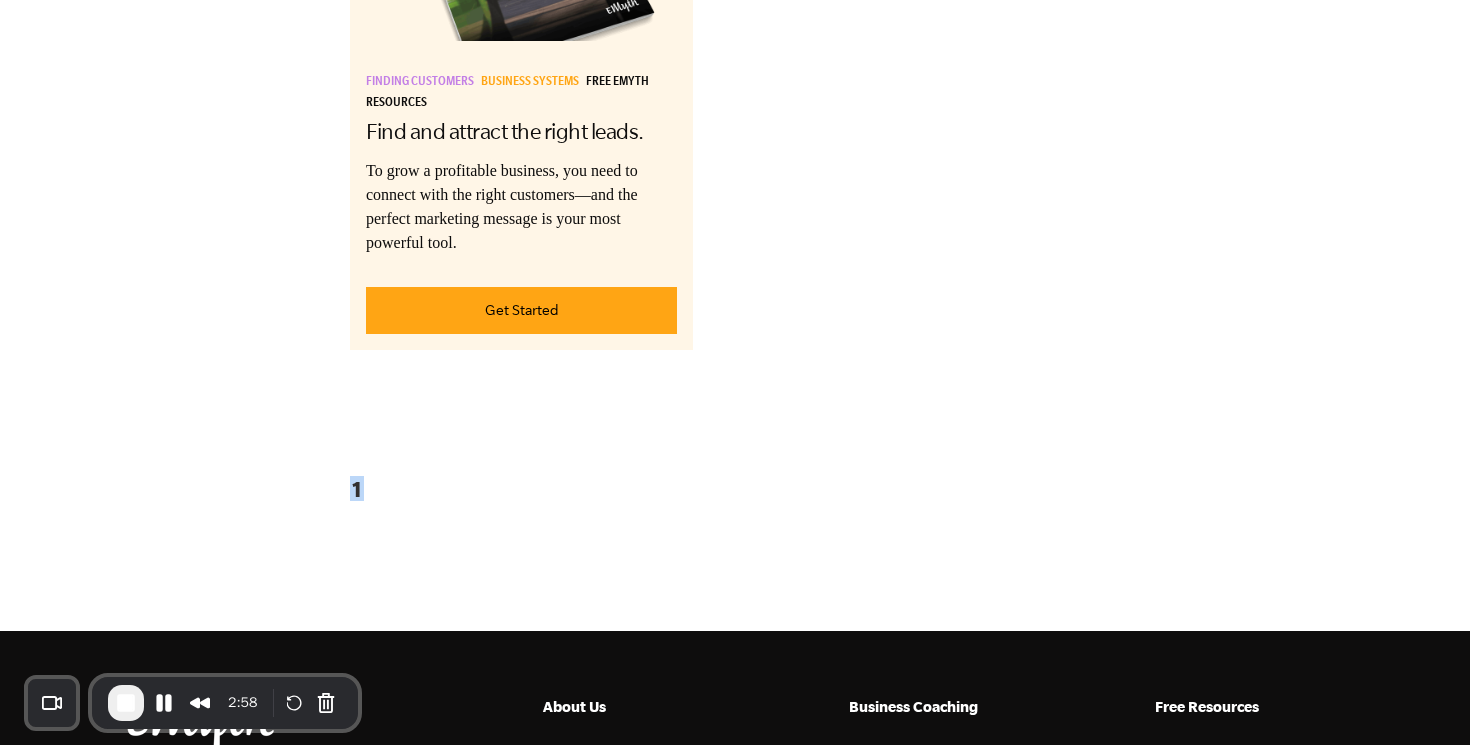 click on "1" at bounding box center (895, 488) 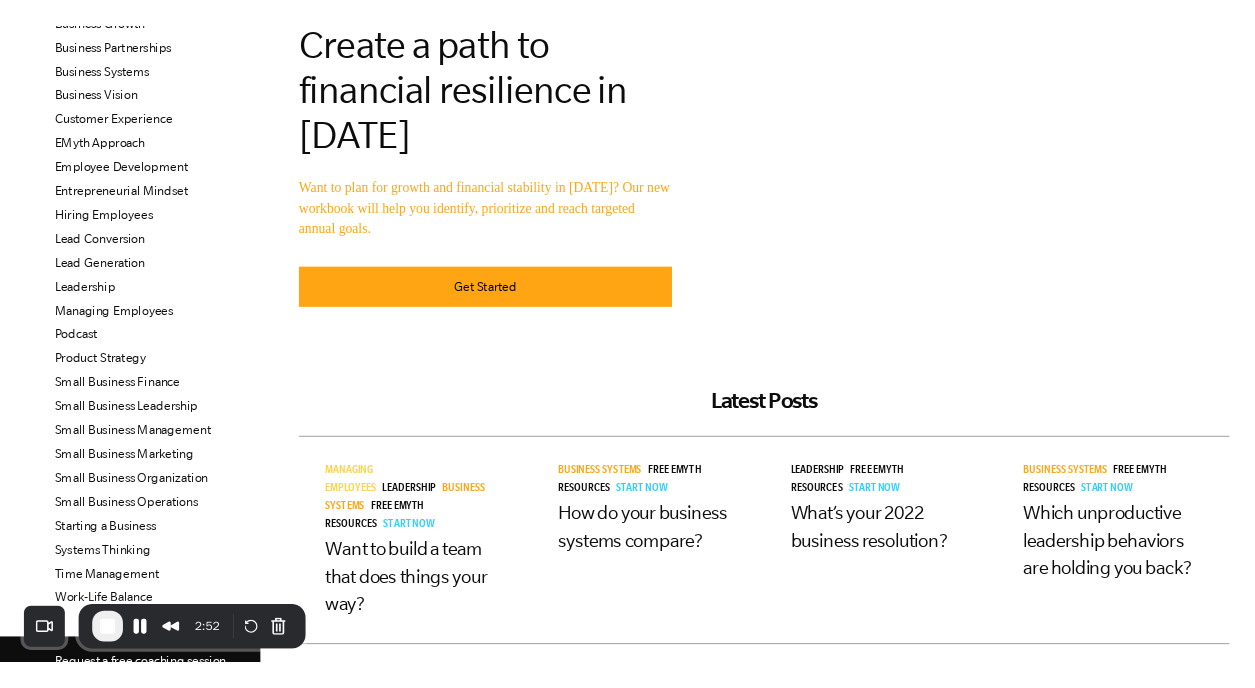 scroll, scrollTop: 280, scrollLeft: 0, axis: vertical 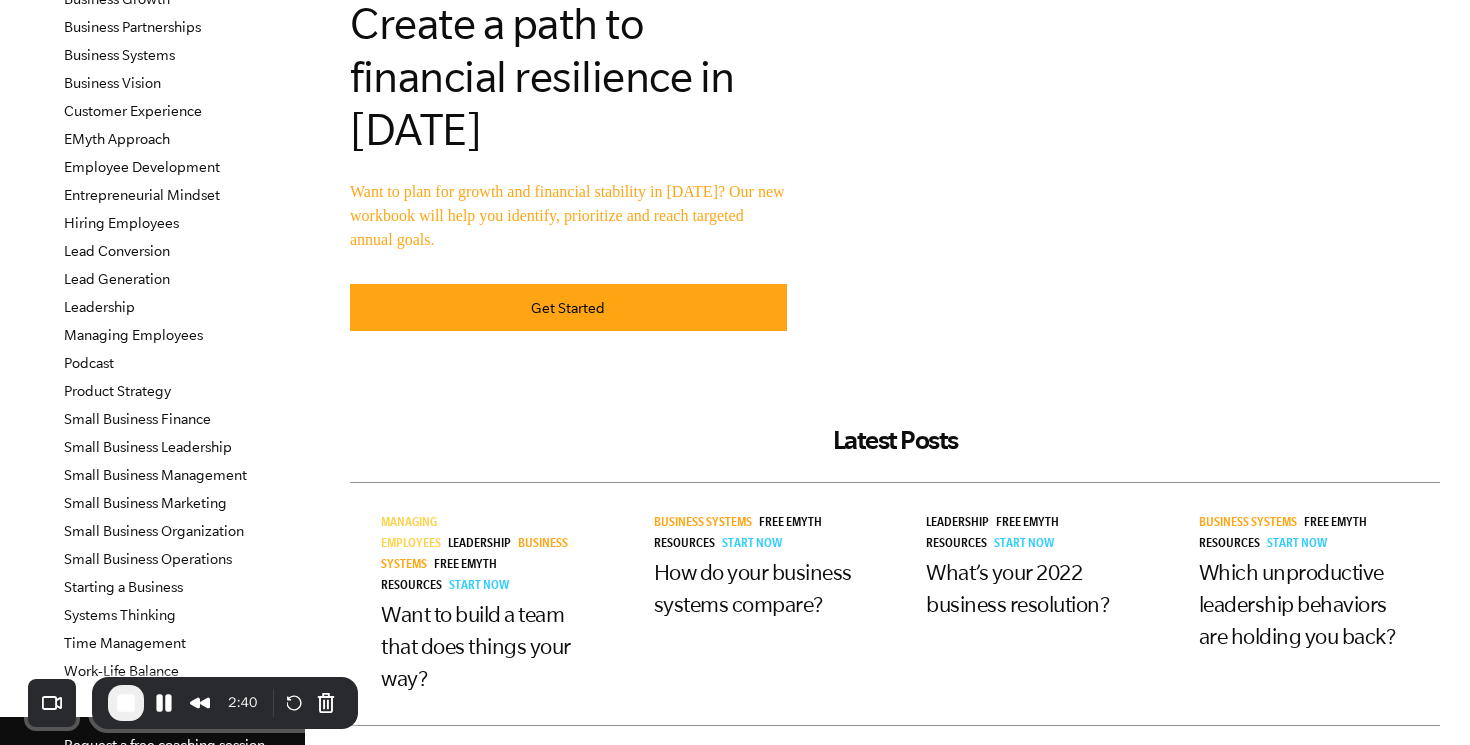 click at bounding box center (126, 703) 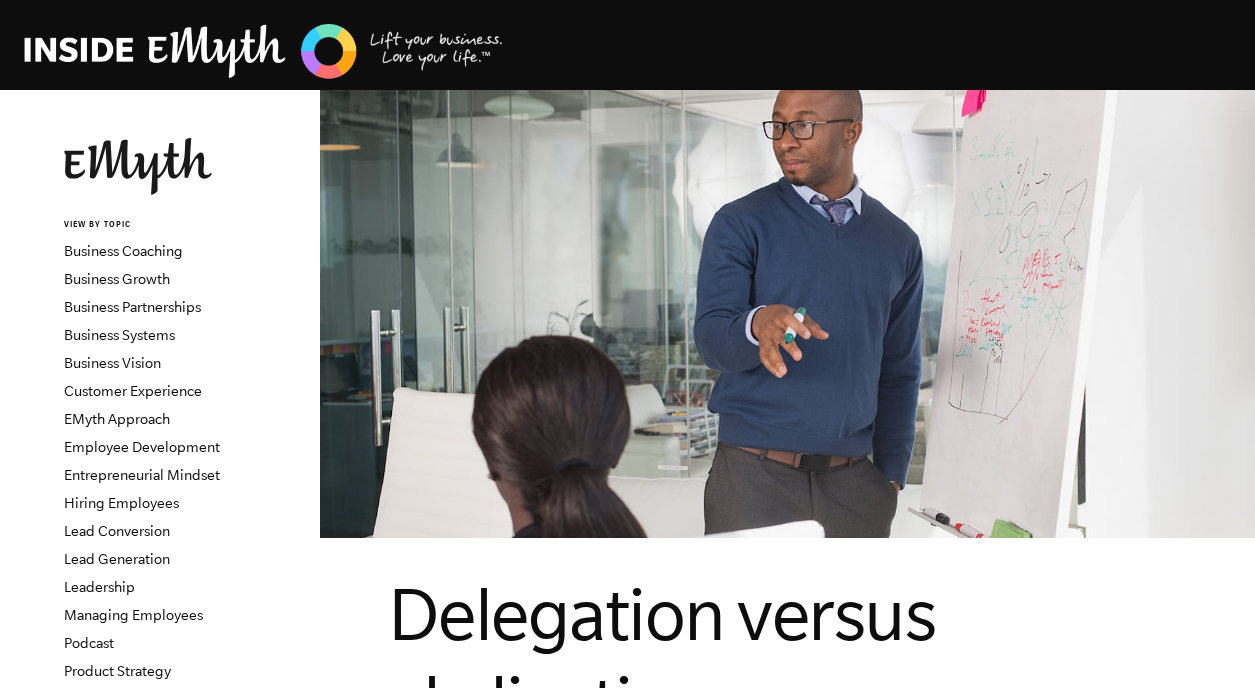 scroll, scrollTop: 143, scrollLeft: 0, axis: vertical 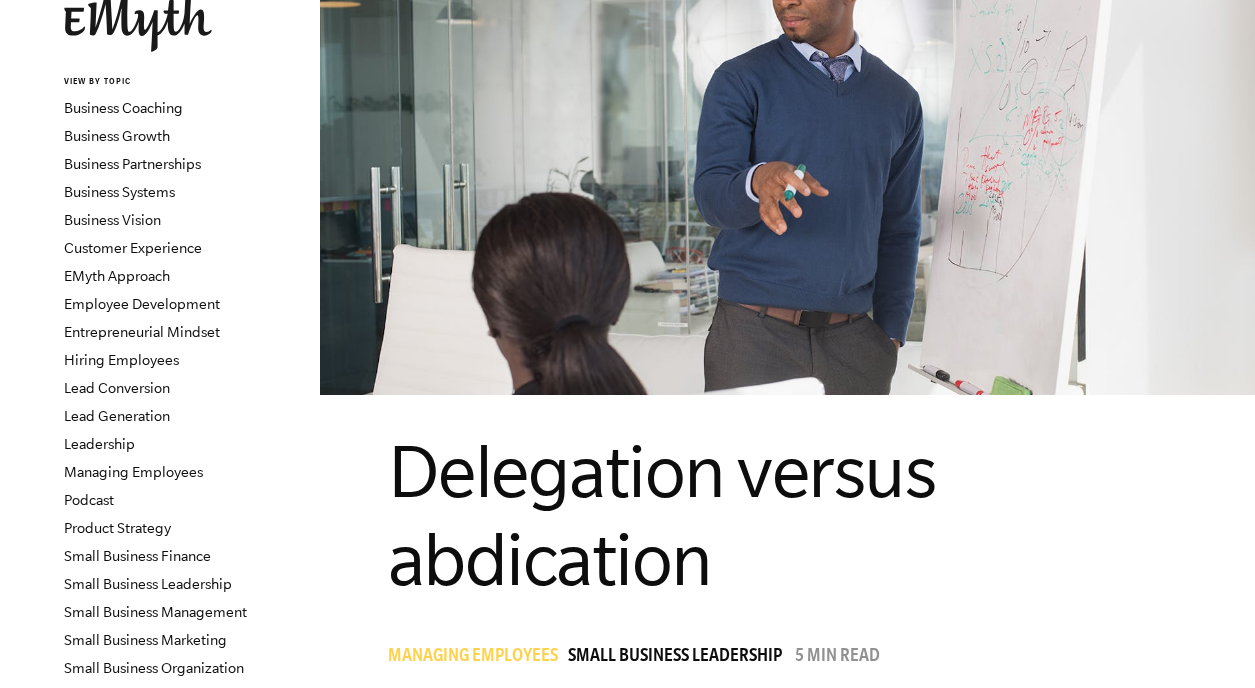 click on "Delegation versus abdication" at bounding box center (788, 515) 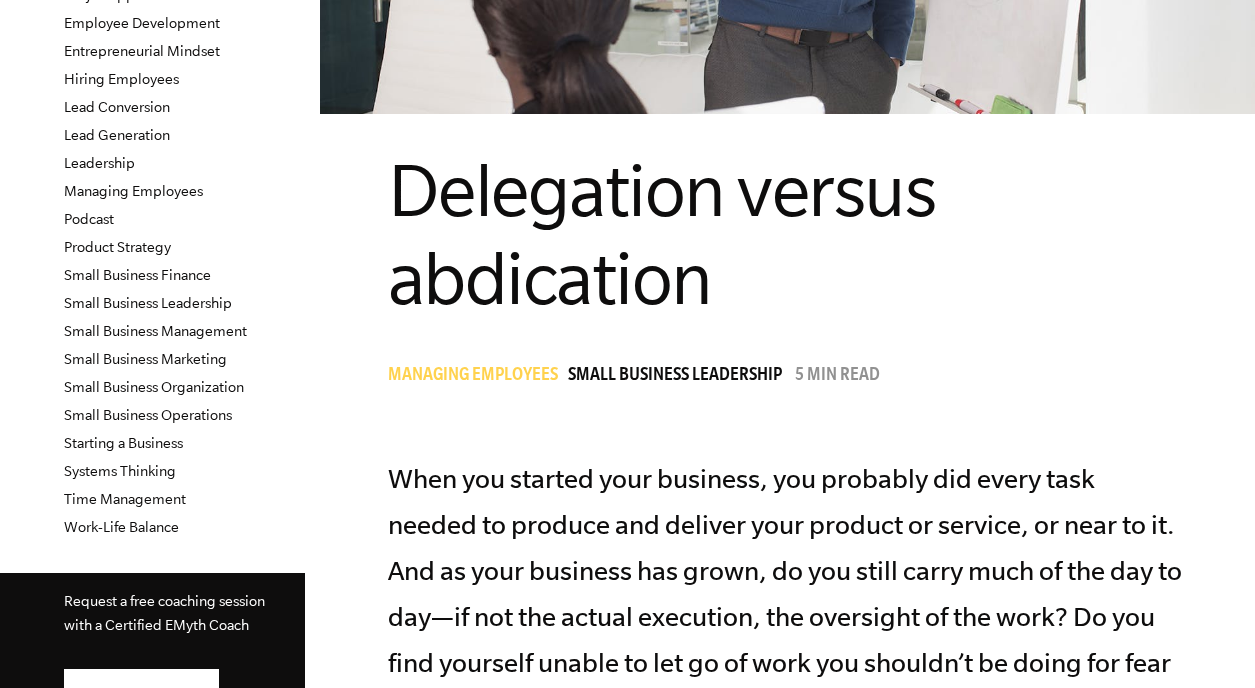 scroll, scrollTop: 421, scrollLeft: 0, axis: vertical 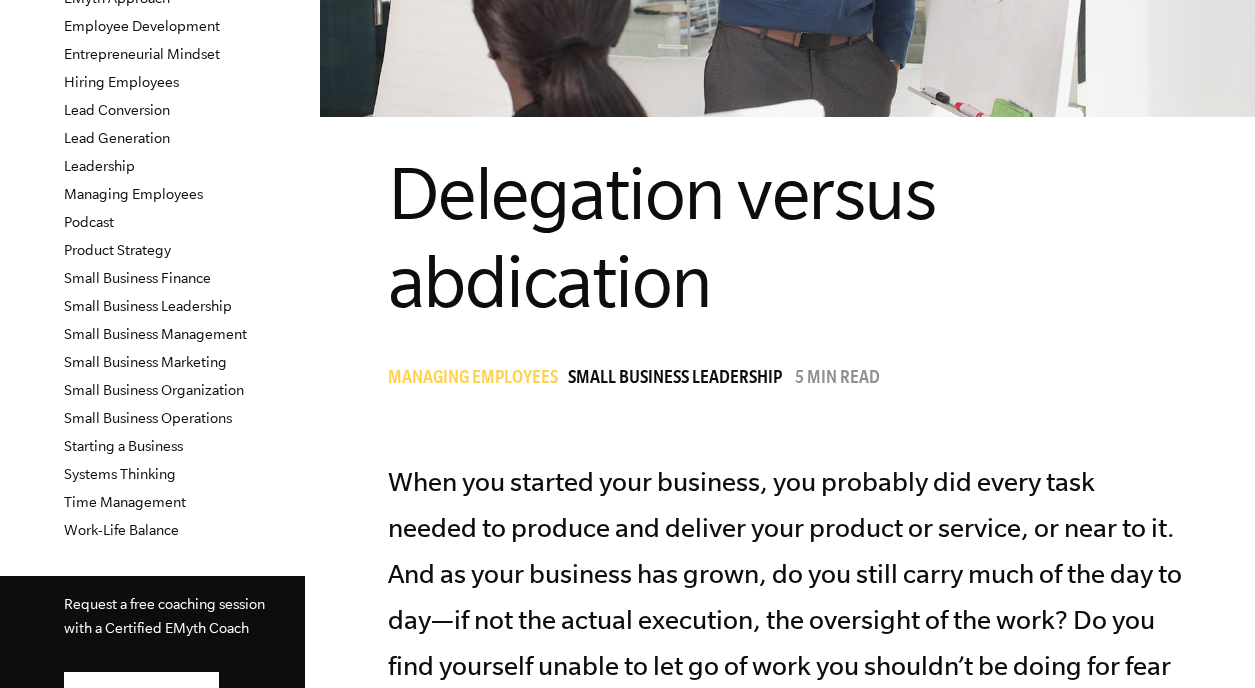 click on "When you started your business, you probably did every task needed to produce and deliver your product or service, or near to it. And as your business has grown, do you still carry much of the day to day—if not the actual execution, the oversight of the work? Do you find yourself unable to let go of work you shouldn’t be doing for fear that everything will fall apart, or that employees constantly come to you looking for a signoff on work that they’re responsible for? This is what it looks like to run a business that’s completely dependent on you. And you can escape that way of working, but it takes learning how to effectively delegate.  The keyword there is “effectively.” There’s a critical distinction between  delegating  and  abdicating —and it's a distinction many business owners struggle with." at bounding box center (788, 804) 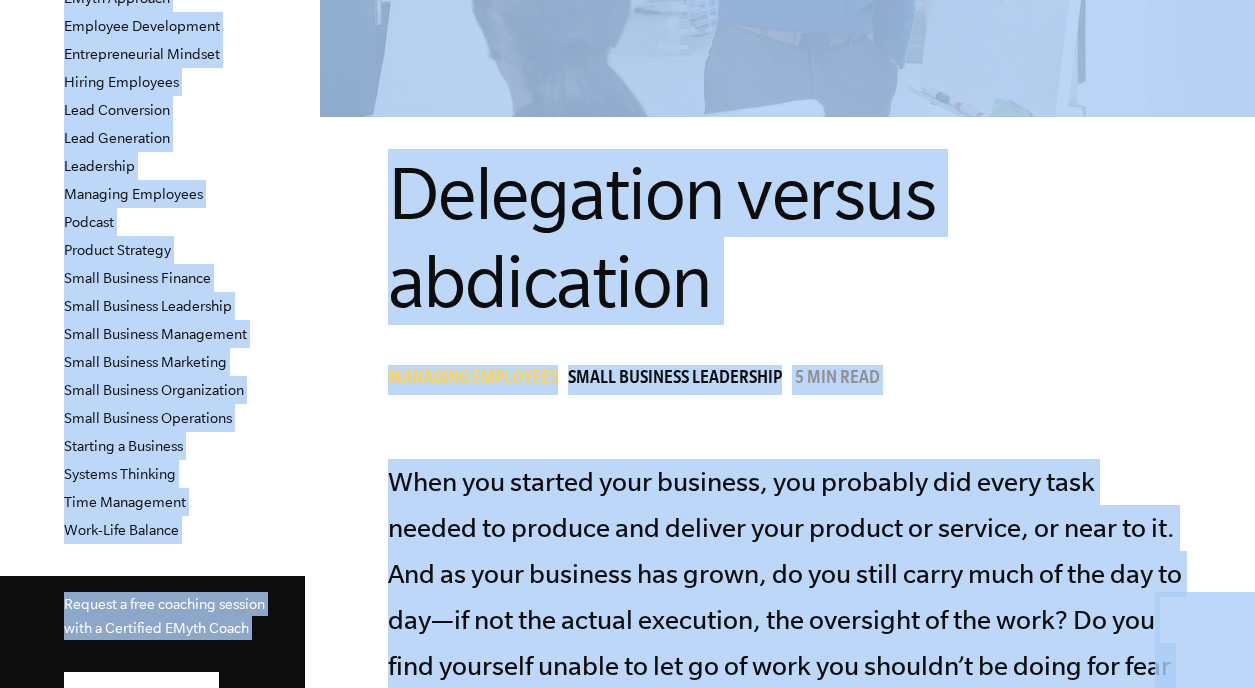 copy on "Topics:
Finding Customers
Business Systems
Managing Employees
Leadership
Managing Money
Work-Life Balance
Free EMyth Resources
VIEW BY TOPIC
Business Coaching
Business Growth
Business Partnerships
Business Systems
Business Vision
Customer Experience
EMyth Approach
Employee Development
Entrepreneurial Mindset
Hiring Employees
Lead Conversion
Lead Generation
Leadership
Managing Employees
Podcast
Product Strategy
Small Business Finance
Small Business Leadership
Small Business Management
Small Business Marketing
Small Business Organization
Small Business Operations
Starting a Business
Systems Thinking
Time Management
Work-Life Balance
Request a free coaching session with a Certified EMyth Coach
Talk to a Coach
FOLLOW US
Delegation versus abdication
Managing Employees Small Business Leadership
5 min read
When you started..." 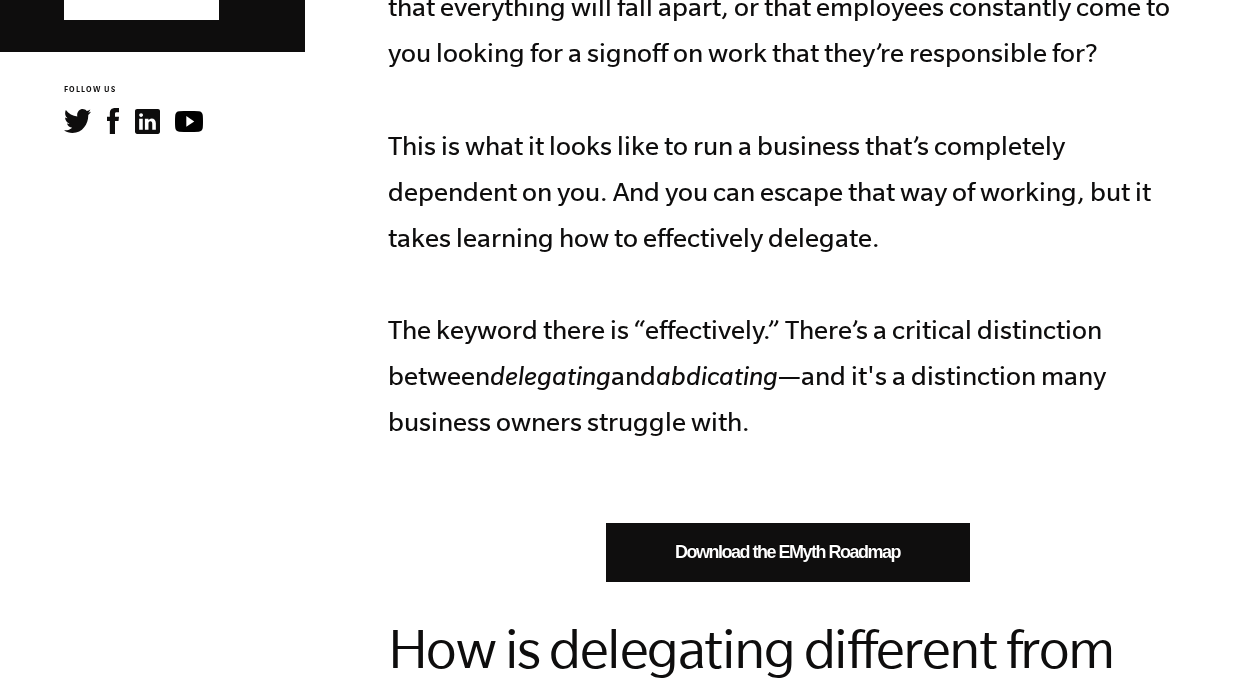 scroll, scrollTop: 1102, scrollLeft: 0, axis: vertical 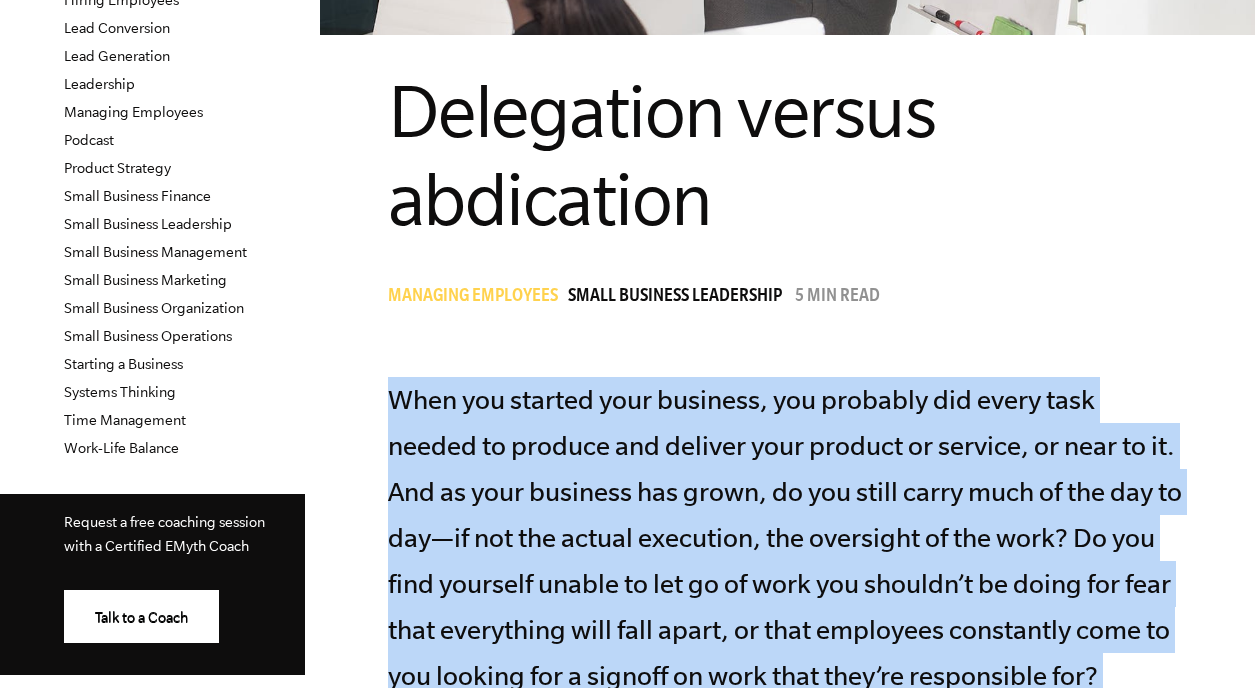 drag, startPoint x: 756, startPoint y: 371, endPoint x: 393, endPoint y: 336, distance: 364.6834 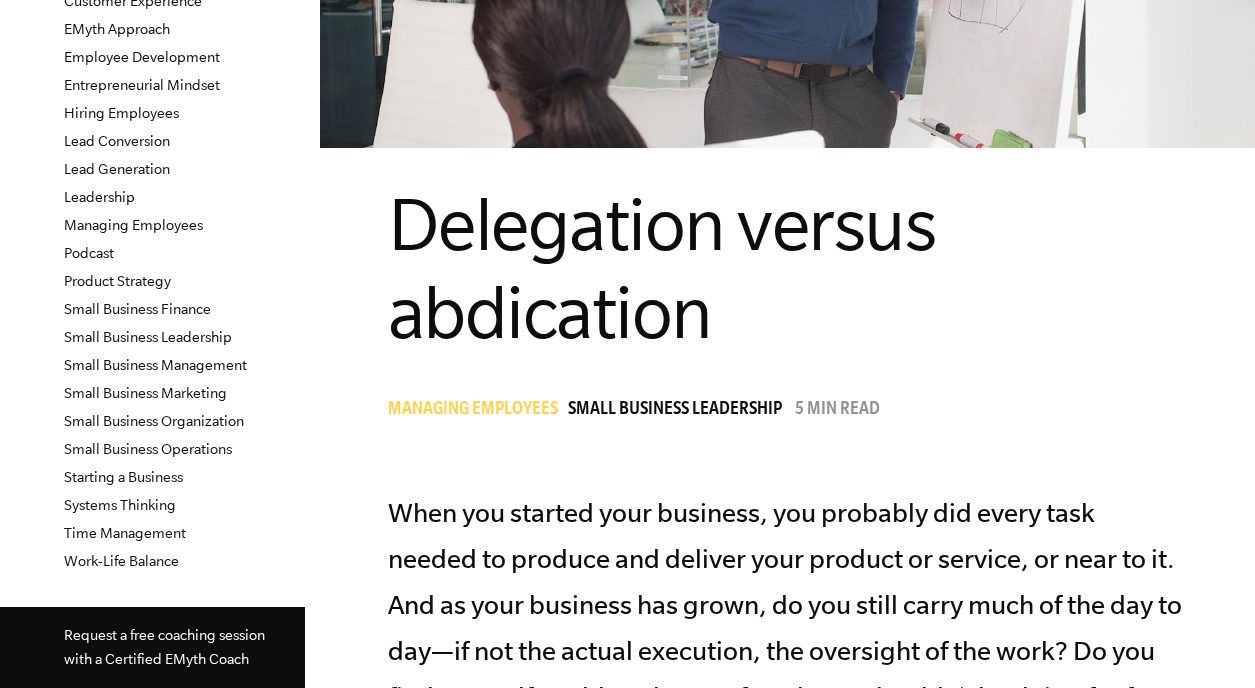 scroll, scrollTop: 358, scrollLeft: 0, axis: vertical 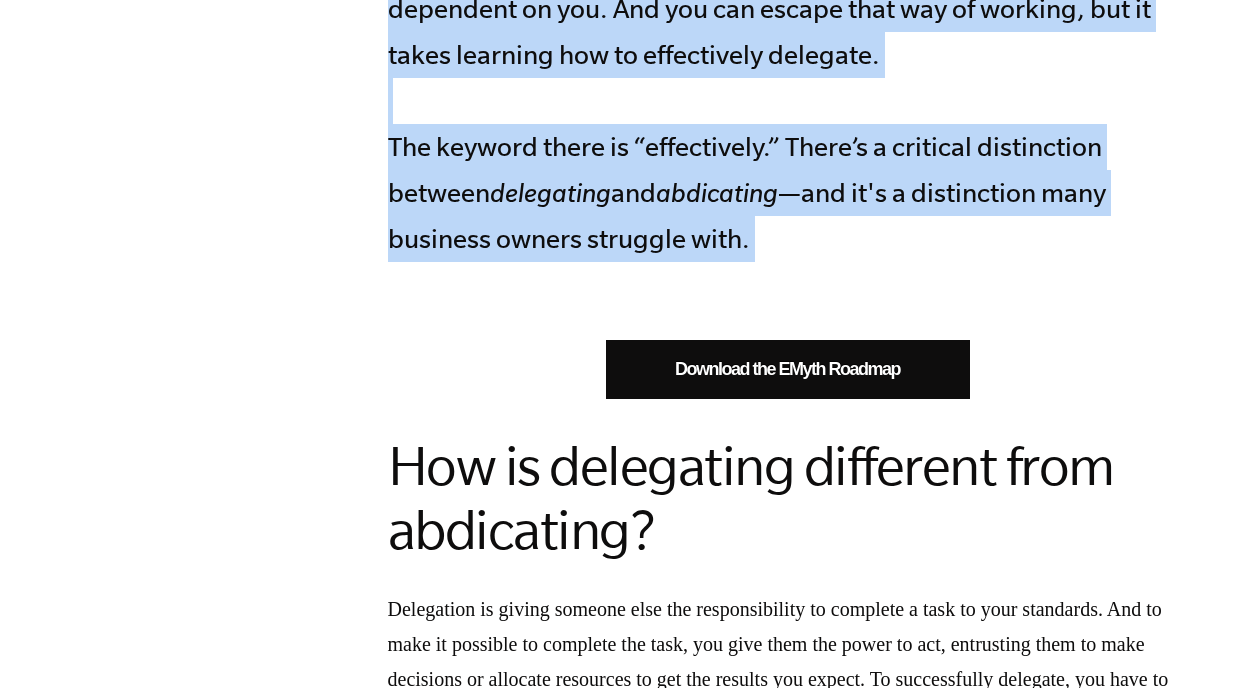 drag, startPoint x: 400, startPoint y: 182, endPoint x: 894, endPoint y: 232, distance: 496.52393 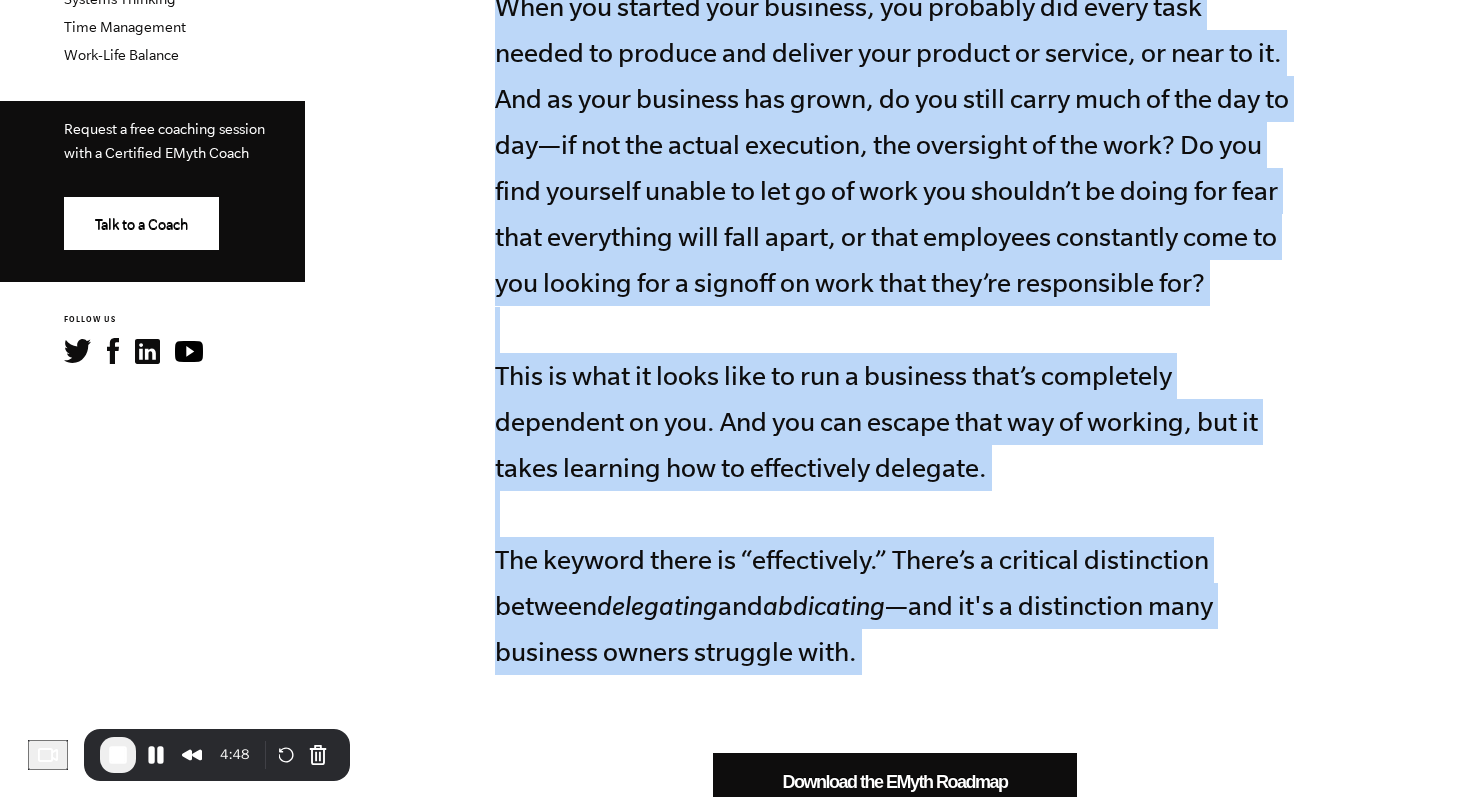 scroll, scrollTop: 899, scrollLeft: 0, axis: vertical 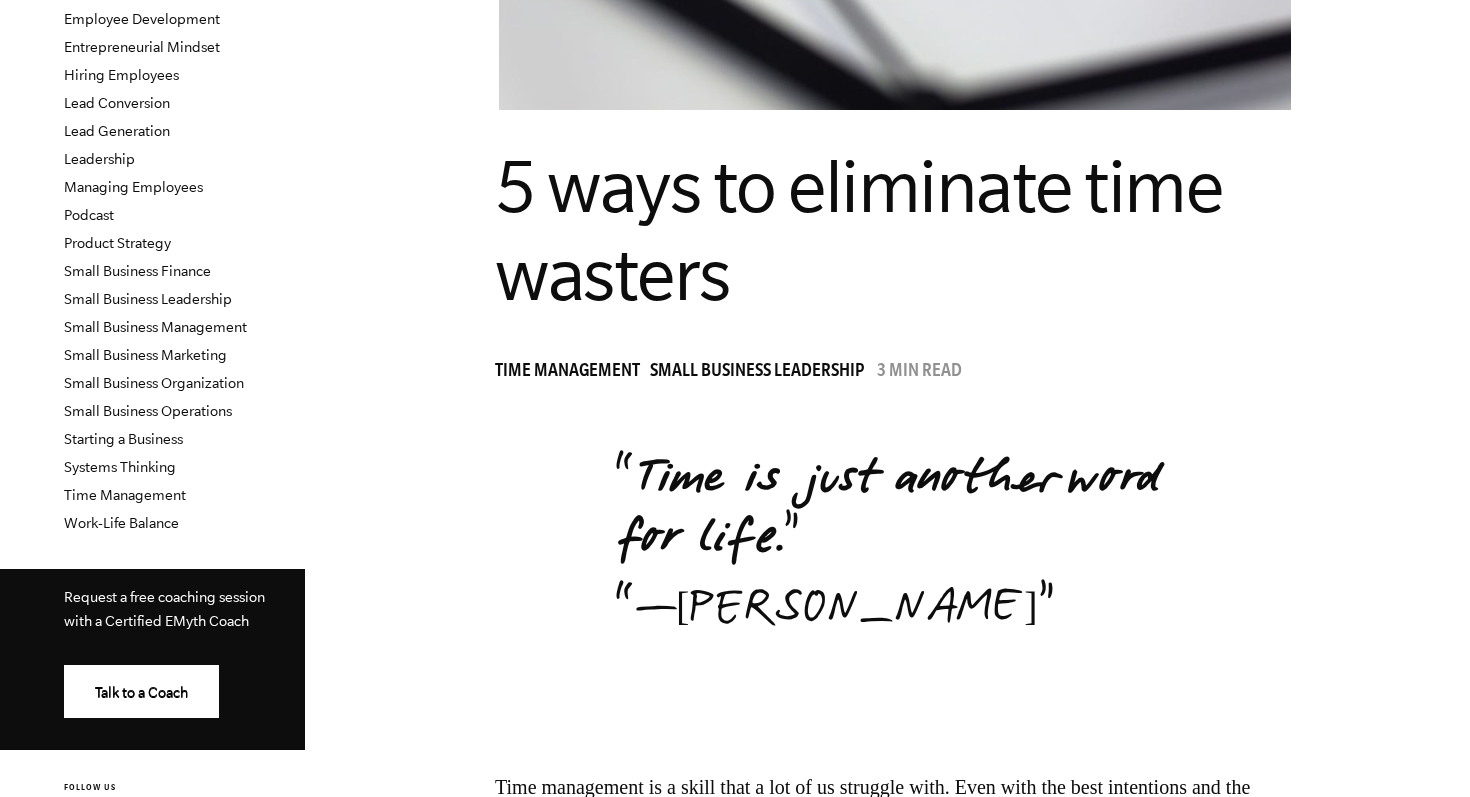 click on "Time management is a skill that a lot of us struggle with. Even with the best intentions and the latest technological gadget that is supposed to streamline your work and improve efficiency, how often have you left work planning all the things you need to do in the morning because you didn’t get to them [DATE]? Busy business owners are just that:  busy!" at bounding box center (895, 840) 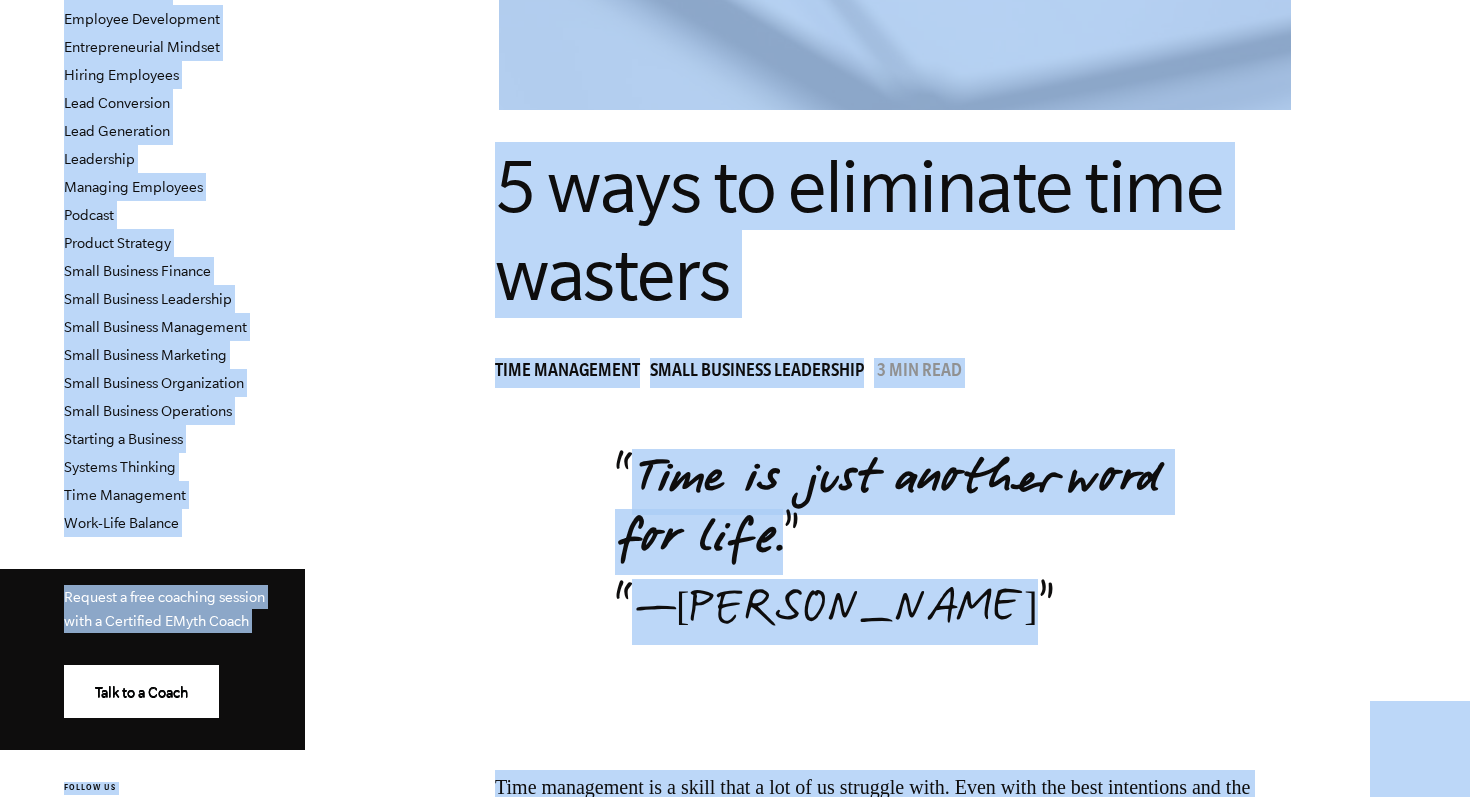 copy on "Topics:
Finding Customers
Business Systems
Managing Employees
Leadership
Managing Money
Work-Life Balance
Free EMyth Resources
VIEW BY TOPIC
Business Coaching
Business Growth
Business Partnerships
Business Systems
Business Vision
Customer Experience
EMyth Approach
Employee Development
Entrepreneurial Mindset
Hiring Employees
Lead Conversion
Lead Generation
Leadership
Managing Employees
Podcast
Product Strategy
Small Business Finance
Small Business Leadership
Small Business Management
Small Business Marketing
Small Business Organization
Small Business Operations
Starting a Business
Systems Thinking
Time Management
Work-Life Balance
Request a free coaching session with a Certified EMyth Coach
Talk to a Coach
FOLLOW US
5 ways to eliminate time wasters
Time Management Small Business Leadership
3 min read
Time is just anot..." 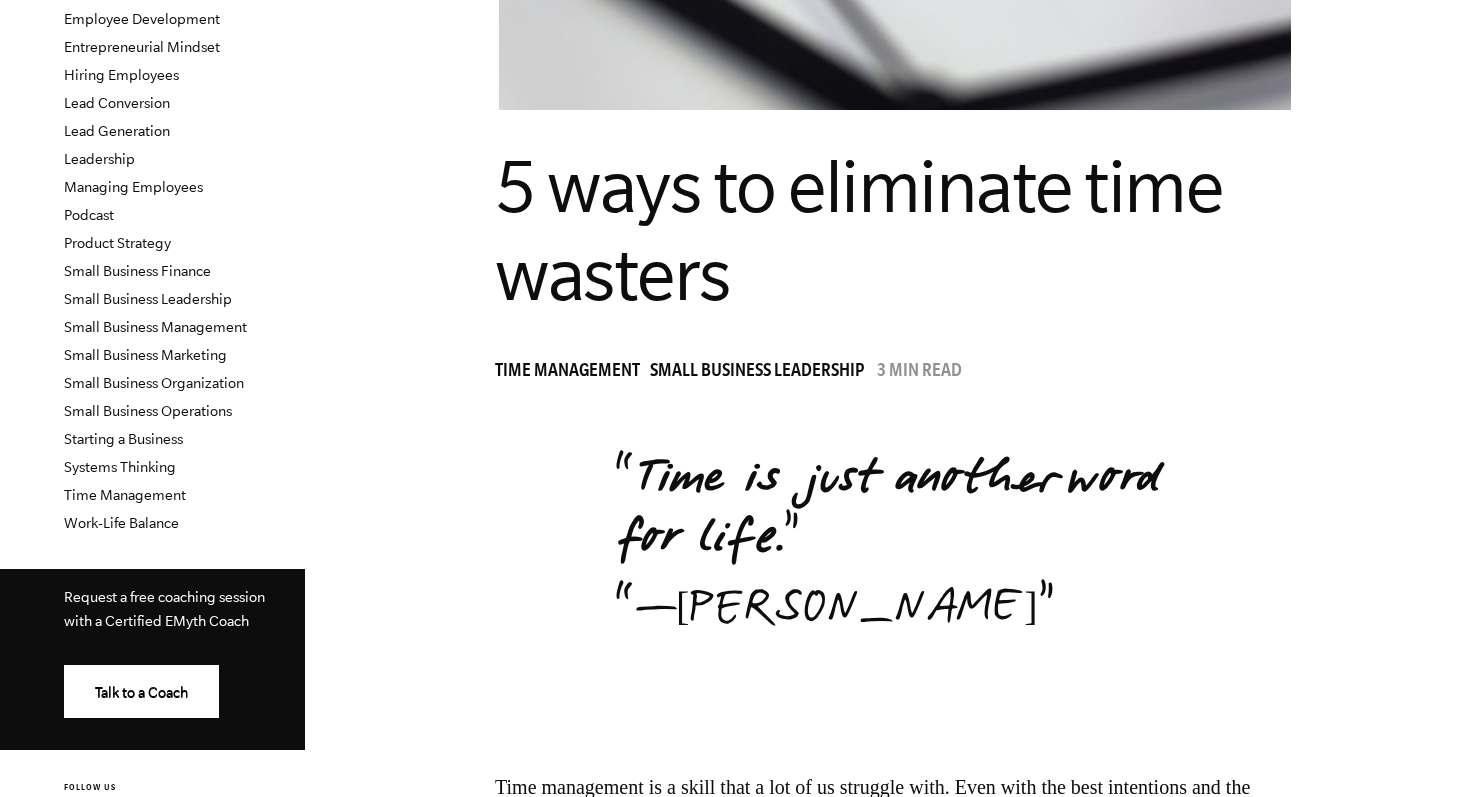 click on "5 ways to eliminate time wasters
Time Management Small Business Leadership
3 min read" at bounding box center (895, 265) 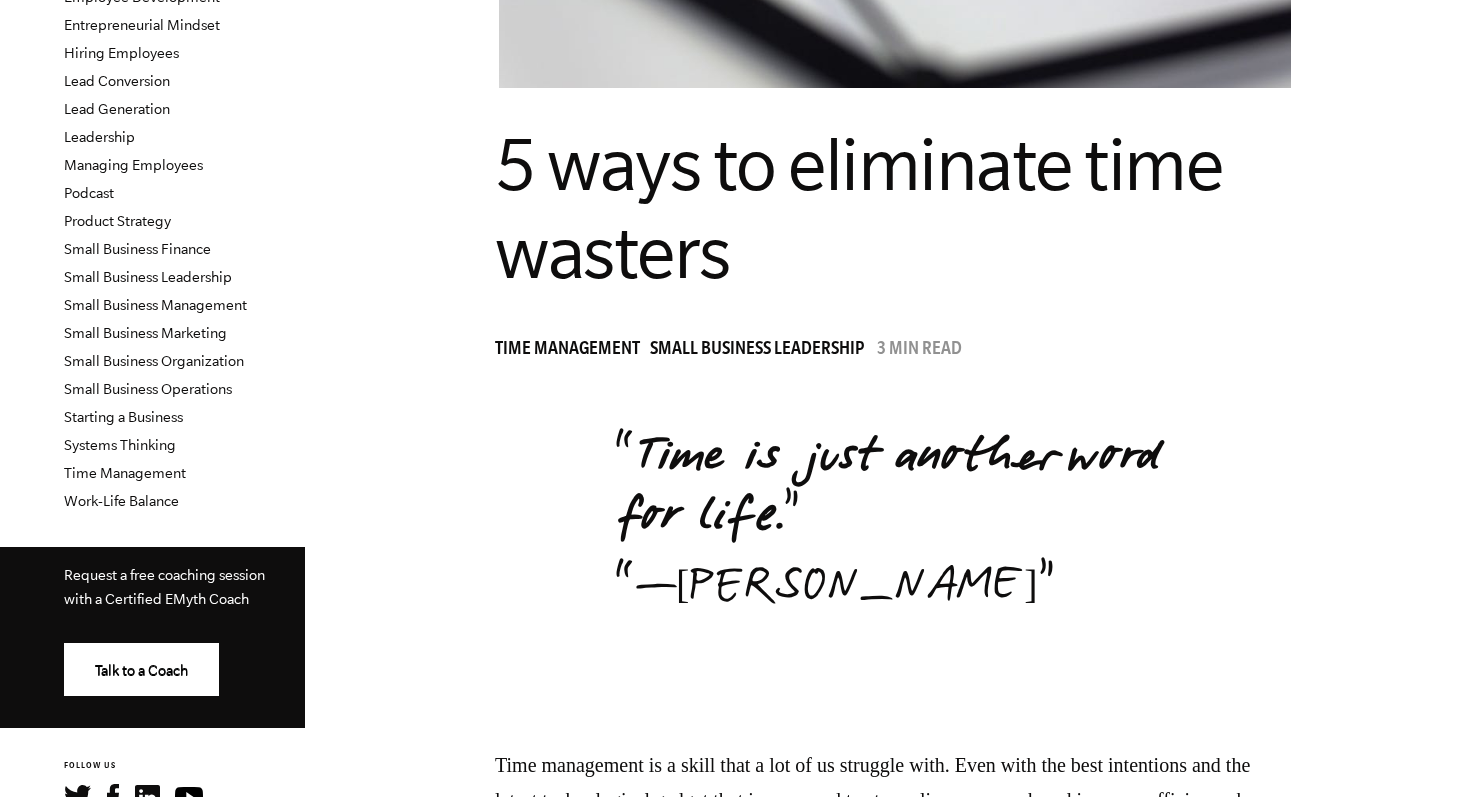 click on "5 ways to eliminate time wasters" at bounding box center (858, 208) 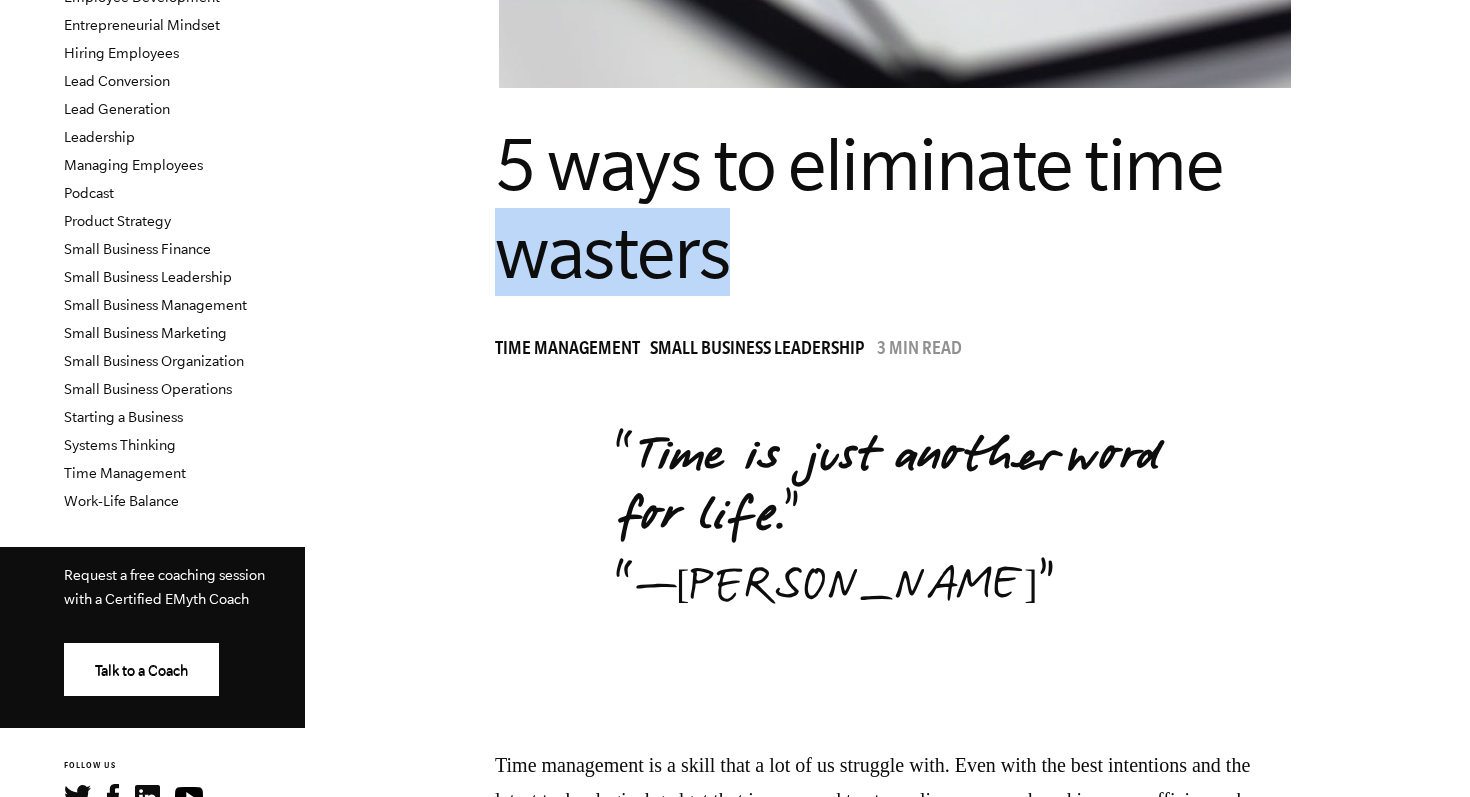 click on "5 ways to eliminate time wasters" at bounding box center (858, 208) 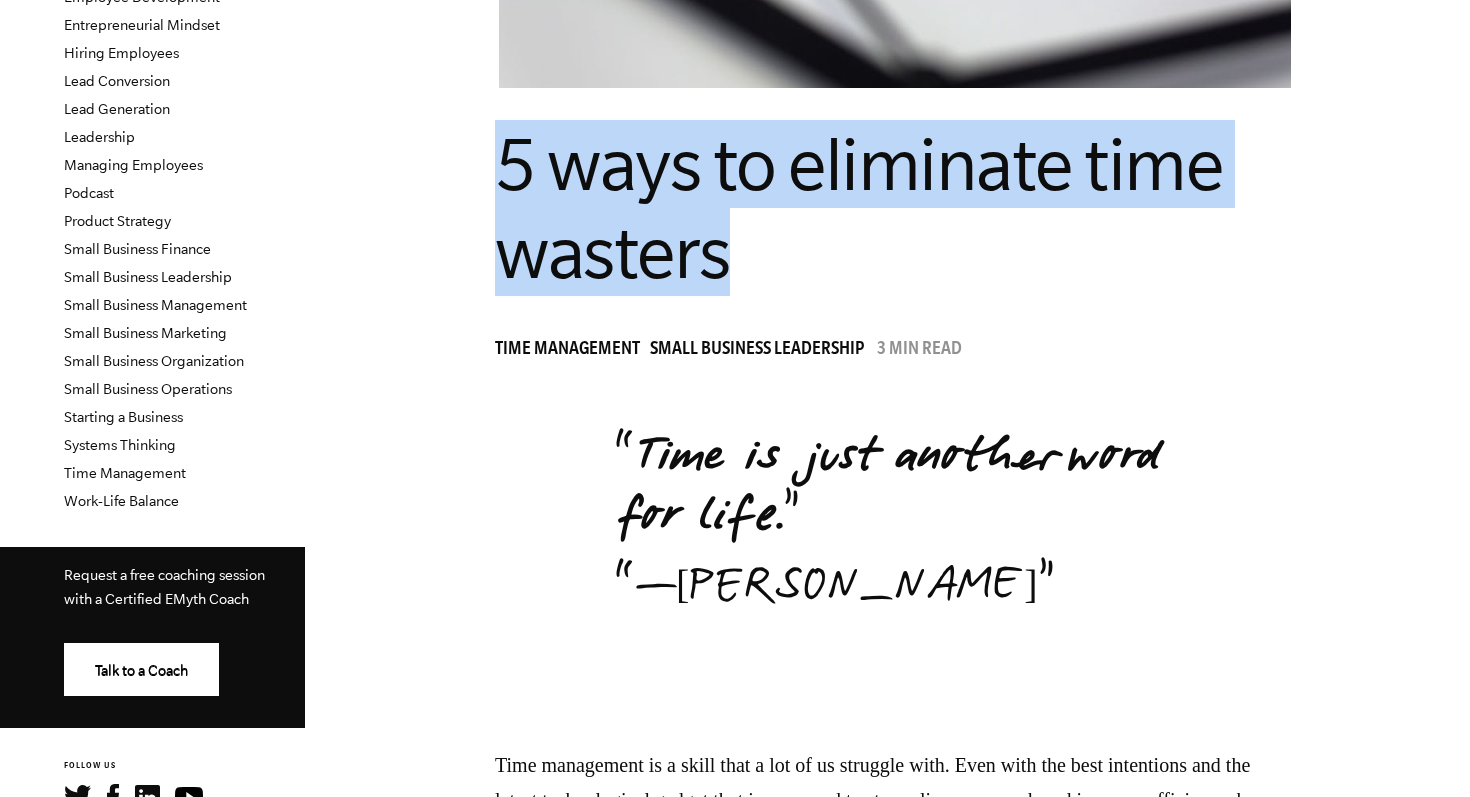 click on "5 ways to eliminate time wasters" at bounding box center (858, 208) 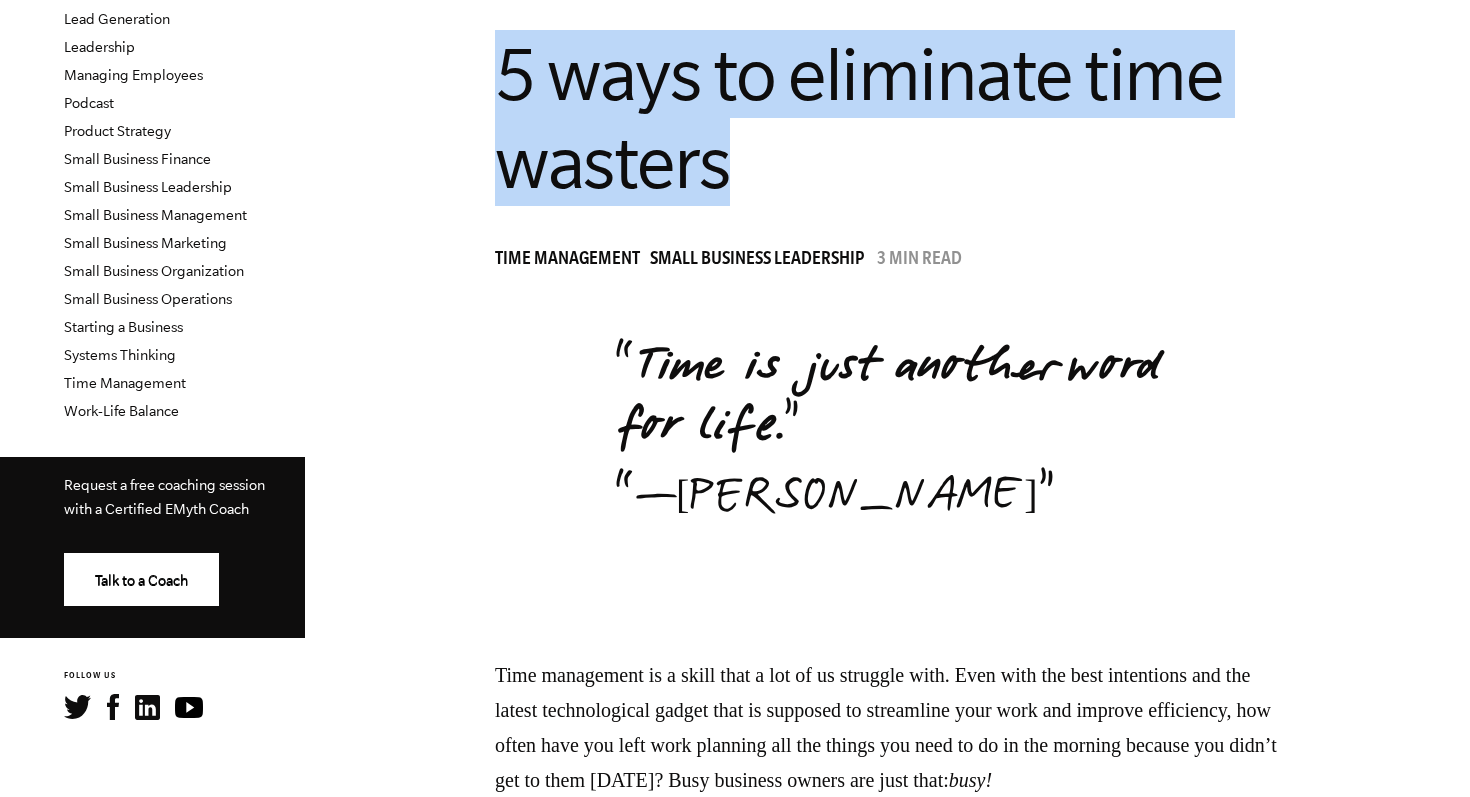 scroll, scrollTop: 522, scrollLeft: 0, axis: vertical 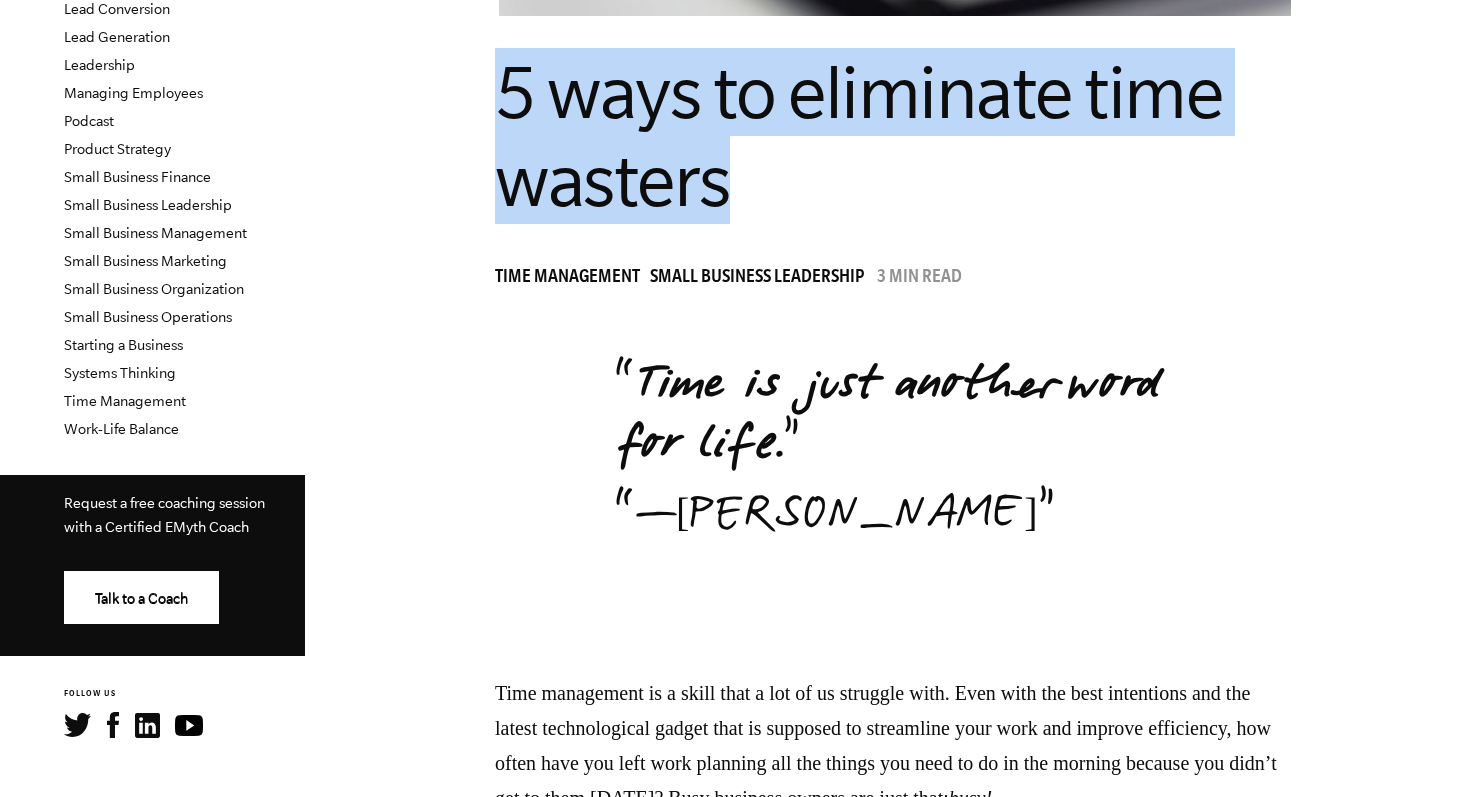 copy on "5 ways to eliminate time wasters" 